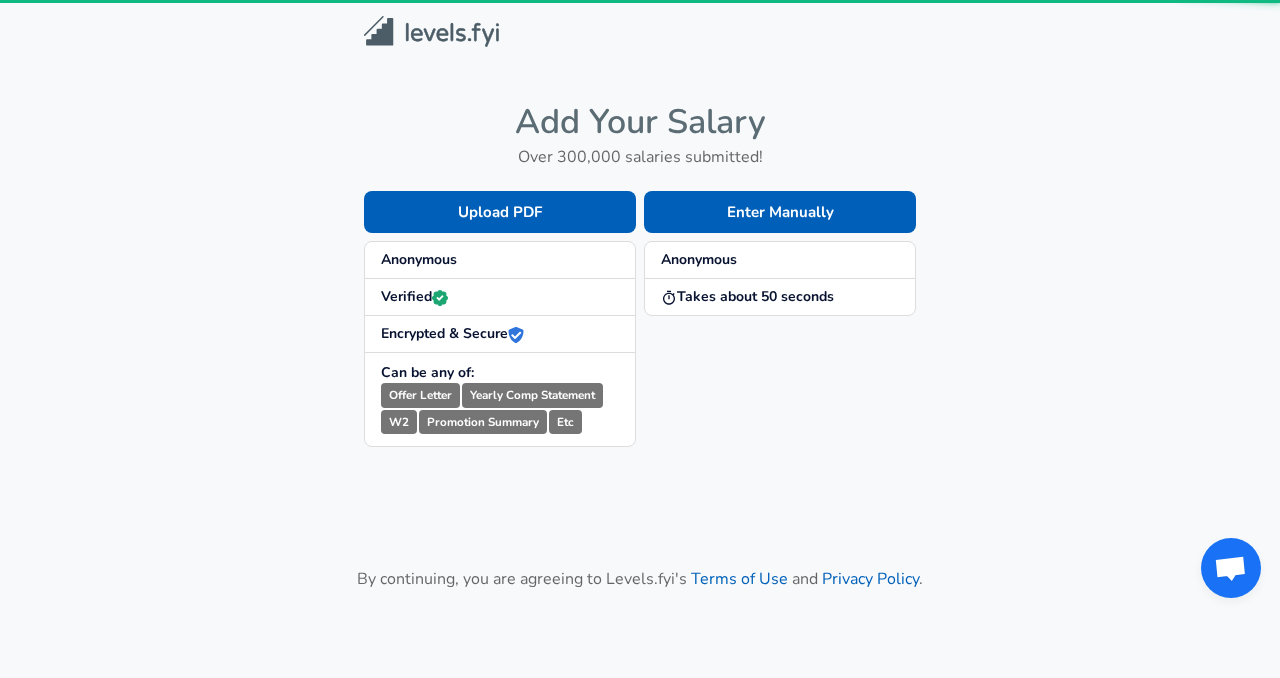 scroll, scrollTop: 0, scrollLeft: 0, axis: both 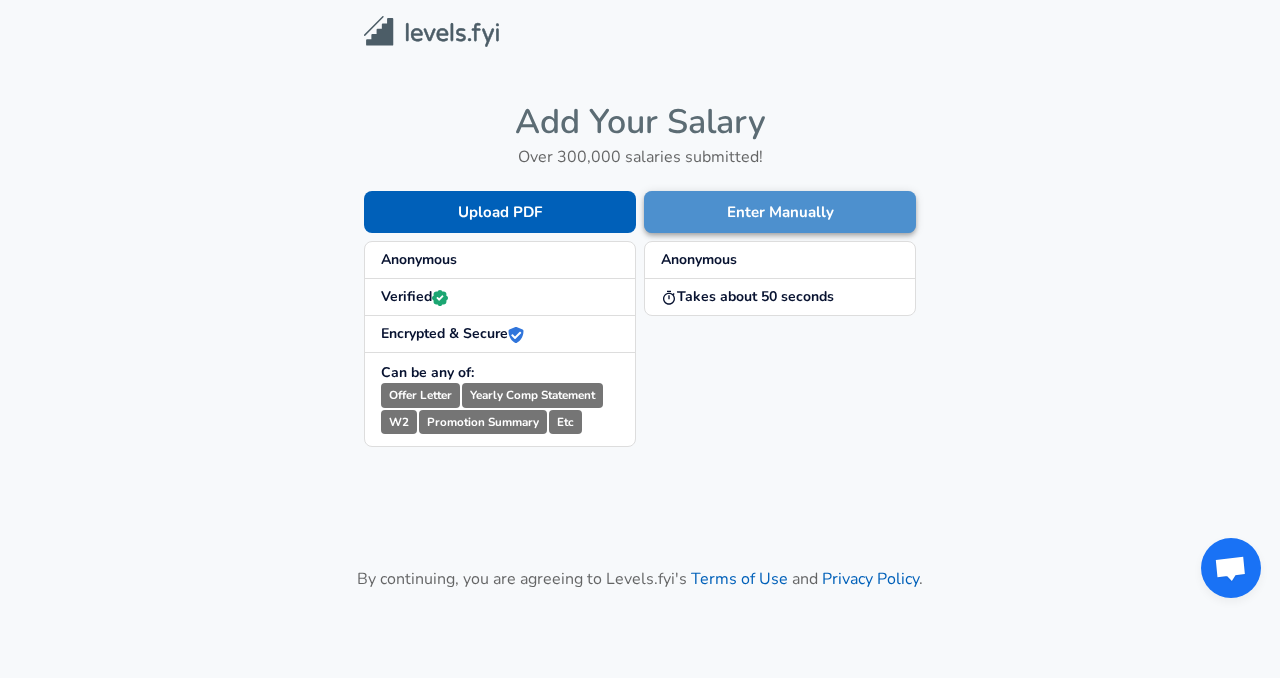 click on "Enter Manually" at bounding box center (780, 212) 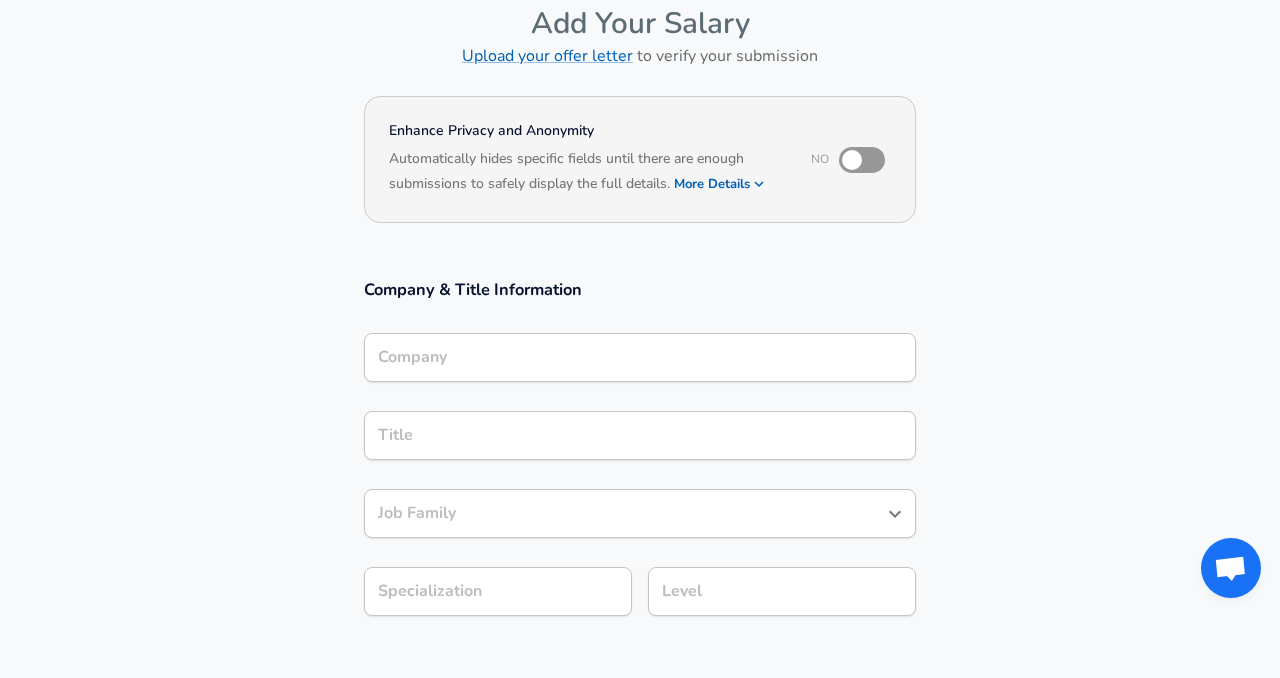 click on "Company" at bounding box center (640, 357) 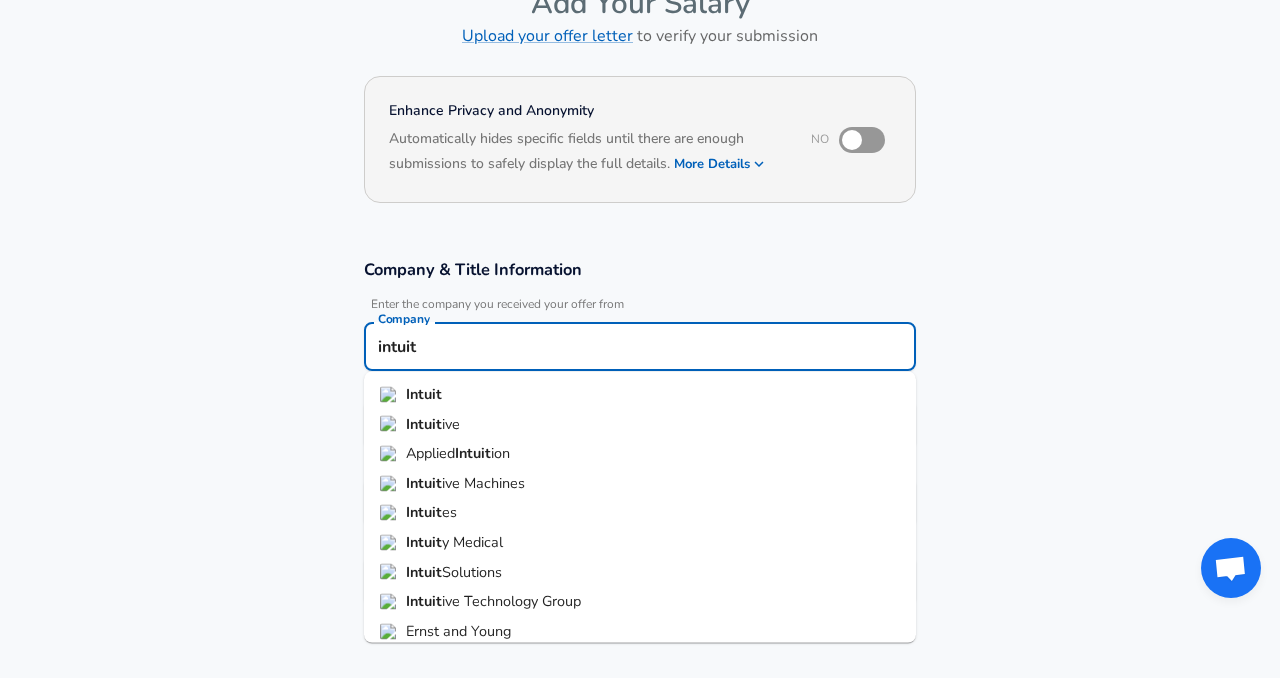 click on "Intuit" at bounding box center [640, 395] 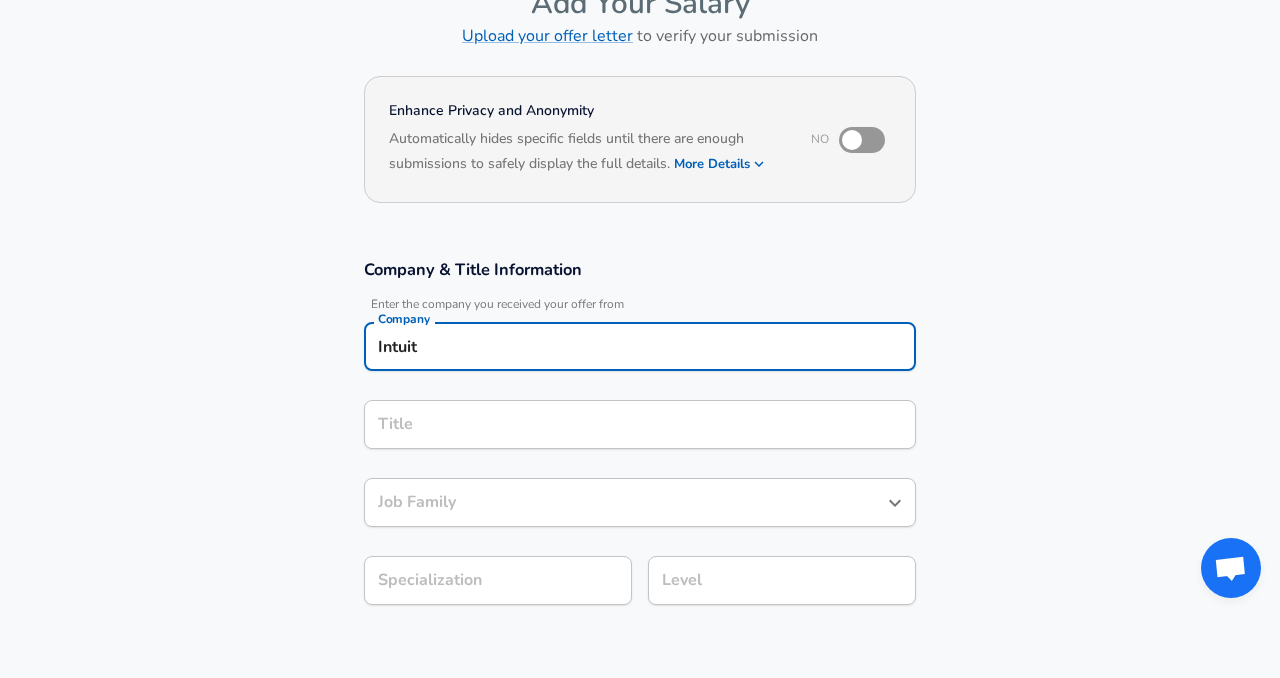 type on "Intuit" 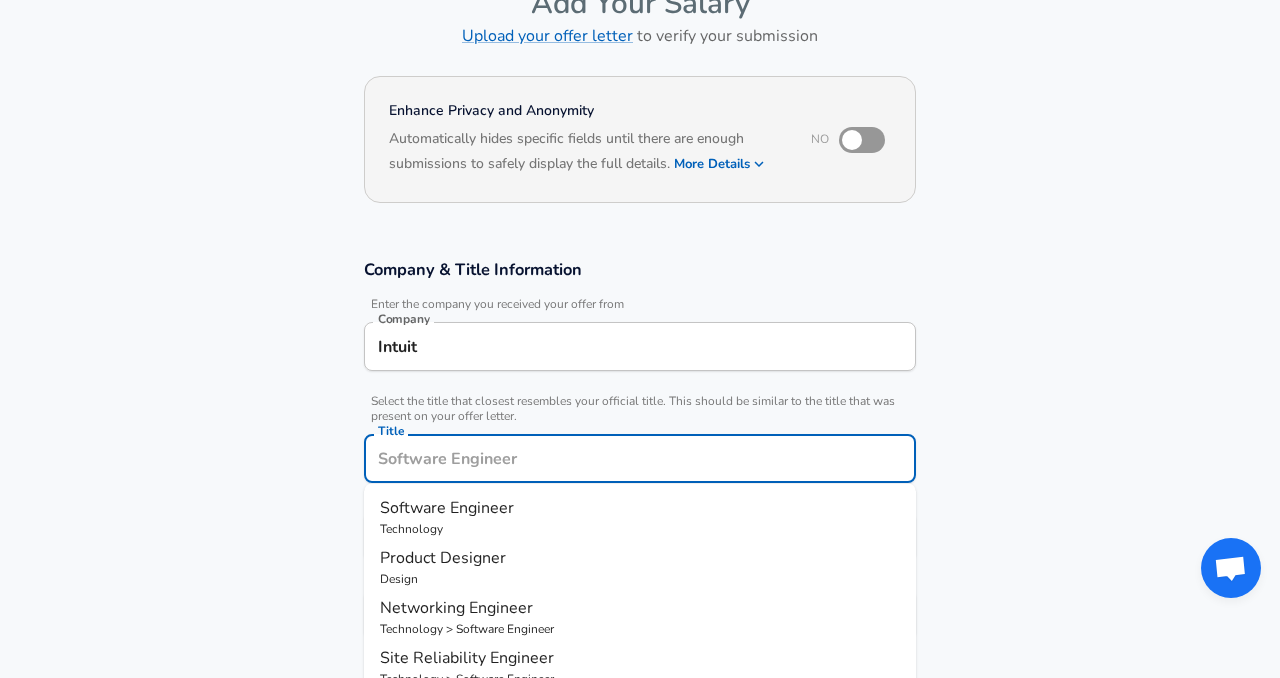 click on "Title" at bounding box center (640, 458) 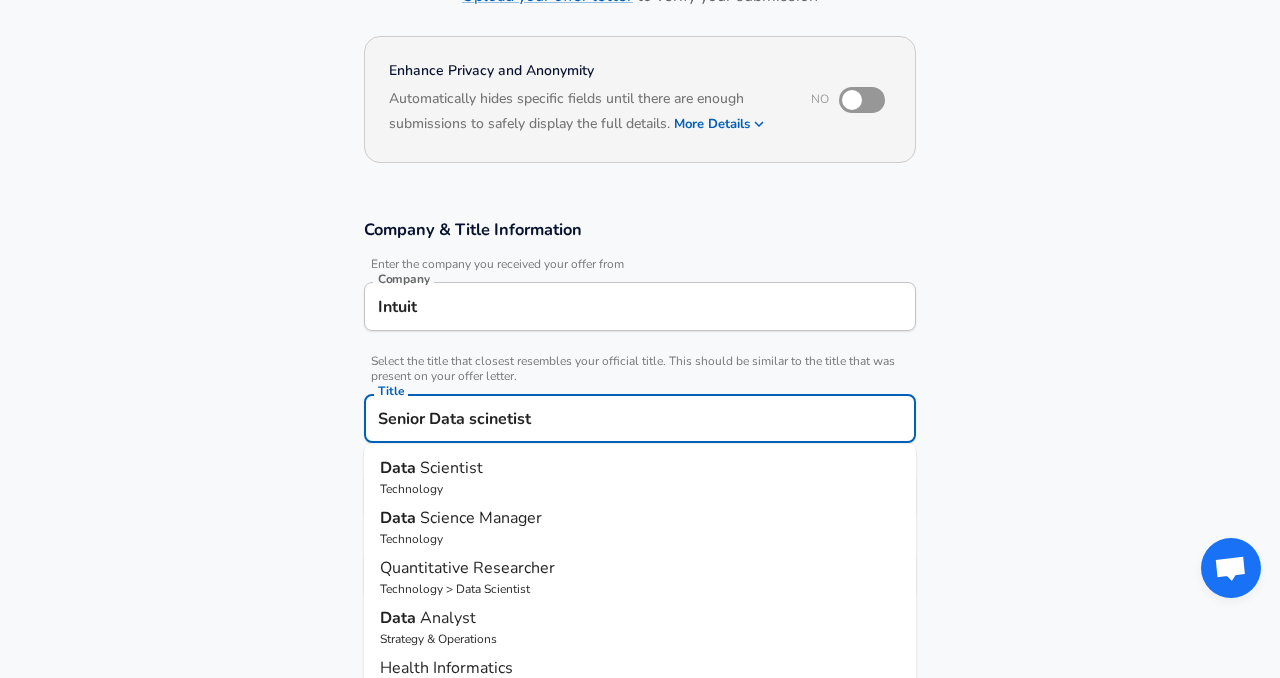click on "Technology" at bounding box center [640, 489] 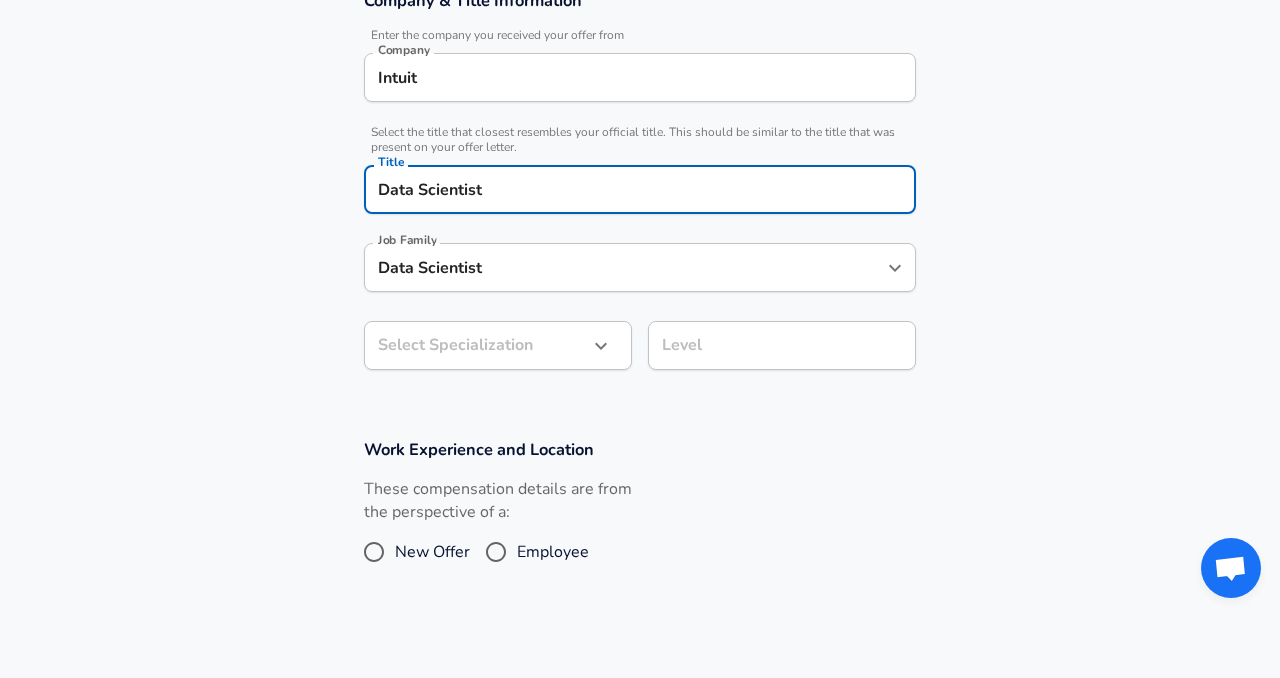 type on "Data Scientist" 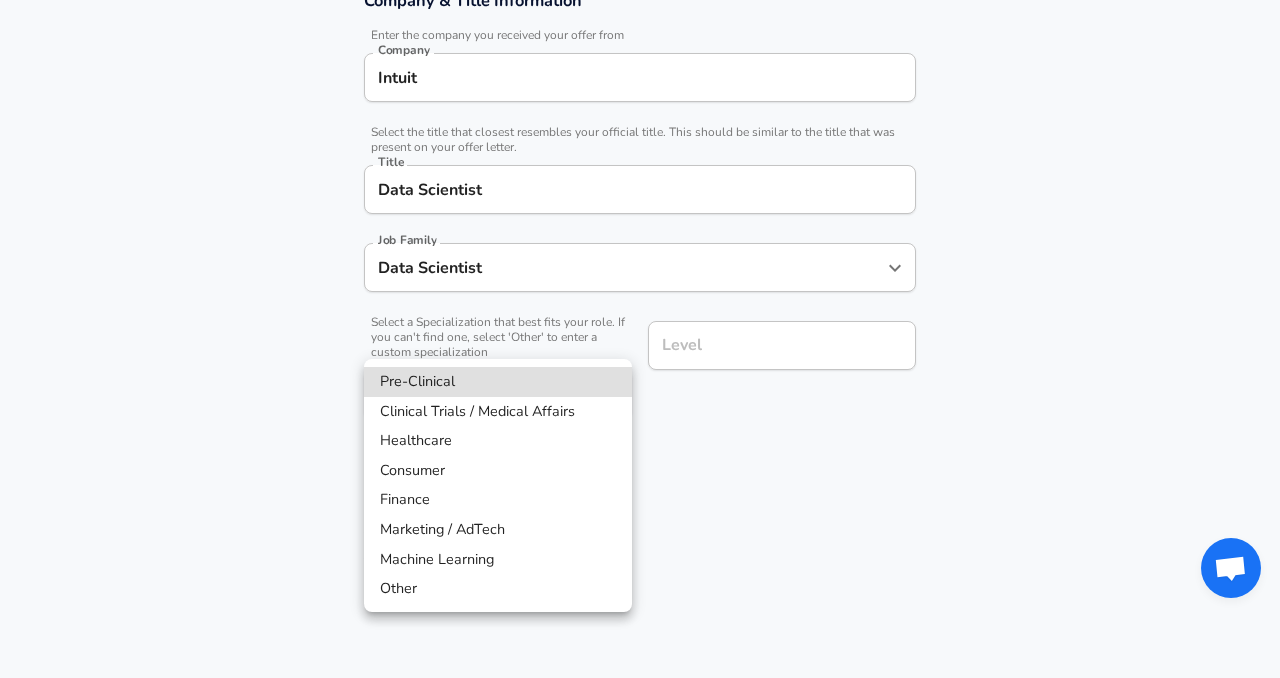 click on "Restart Add Your Salary Upload your offer letter   to verify your submission Enhance Privacy and Anonymity No Automatically hides specific fields until there are enough submissions to safely display the full details.   More Details Based on your submission and the data points that we have already collected, we will automatically hide and anonymize specific fields if there aren't enough data points to remain sufficiently anonymous. Company & Title Information   Enter the company you received your offer from Company Intuit Company   Select the title that closest resembles your official title. This should be similar to the title that was present on your offer letter. Title Data Scientist Title Job Family Data Scientist Job Family   Select a Specialization that best fits your role. If you can't find one, select 'Other' to enter a custom specialization Select Specialization ​ Select Specialization Level Level Work Experience and Location These compensation details are from the perspective of a: New Offer     and" at bounding box center (640, -51) 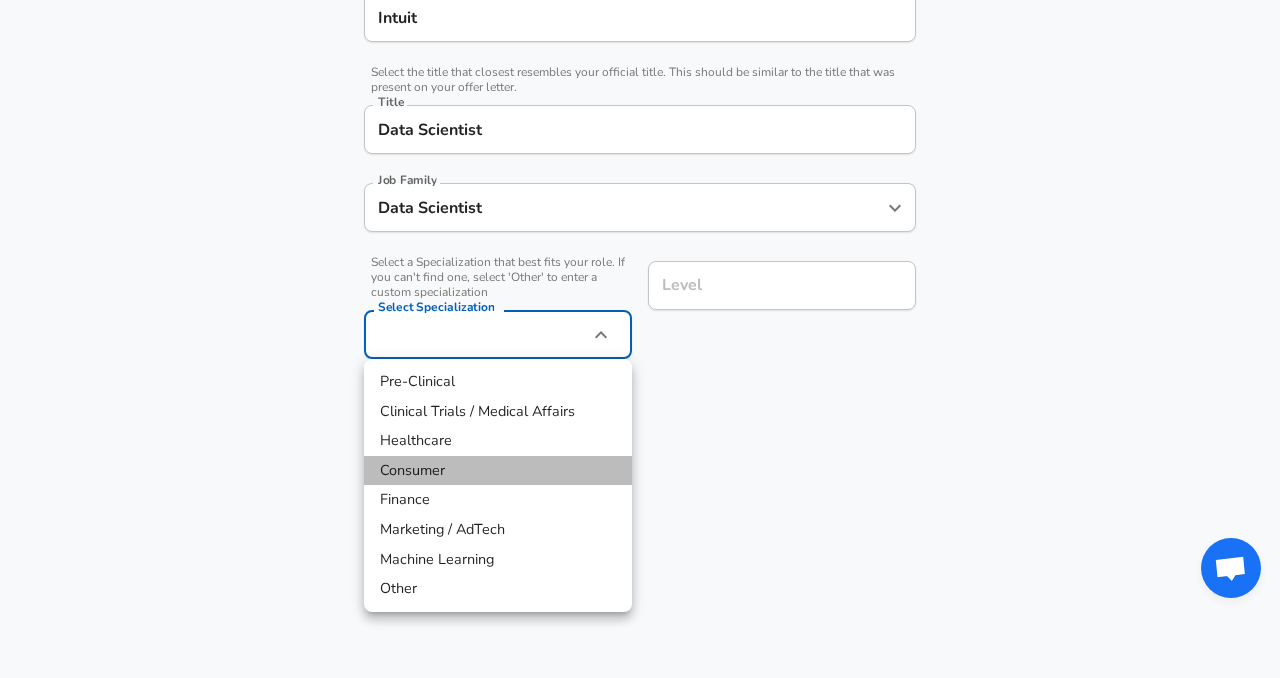 click on "Consumer" at bounding box center [498, 471] 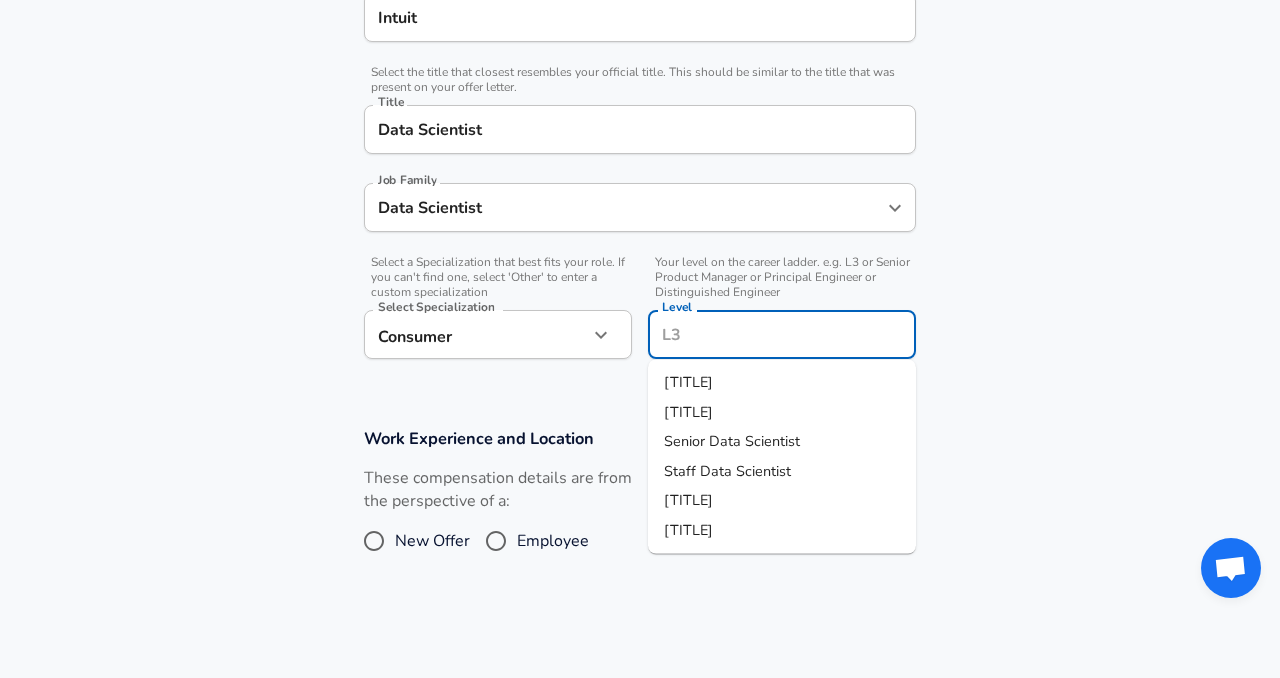 scroll, scrollTop: 490, scrollLeft: 0, axis: vertical 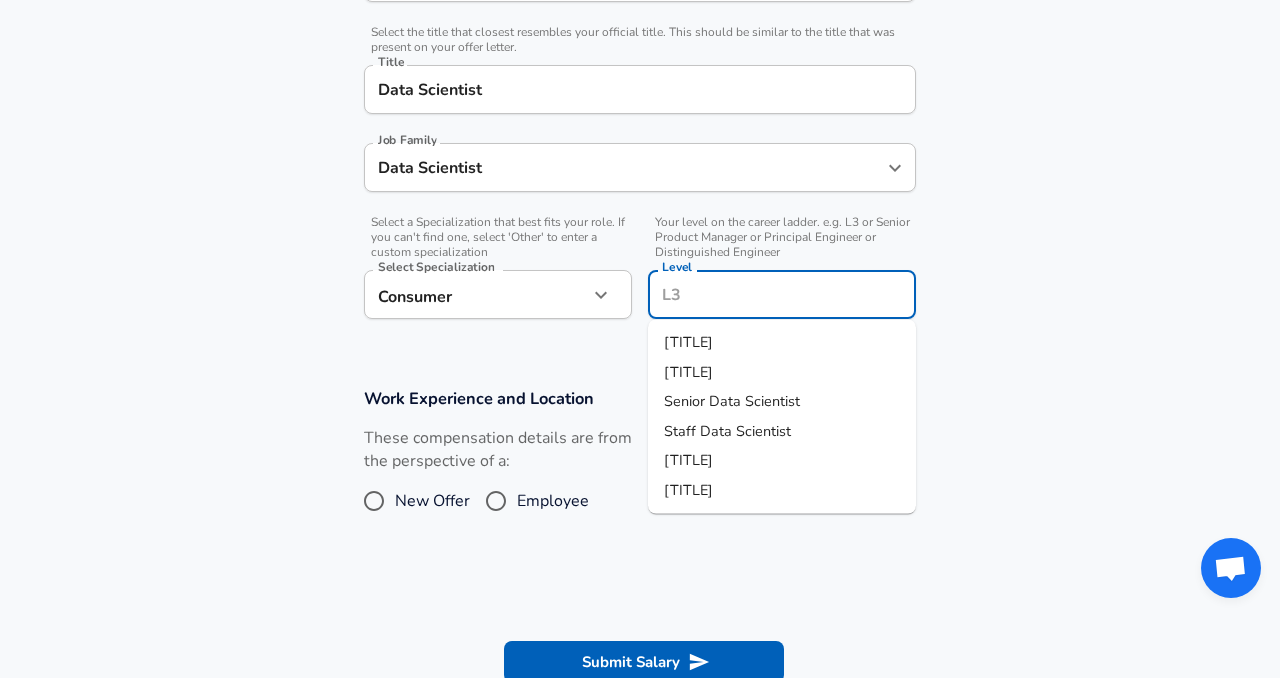 click on "Level" at bounding box center (782, 294) 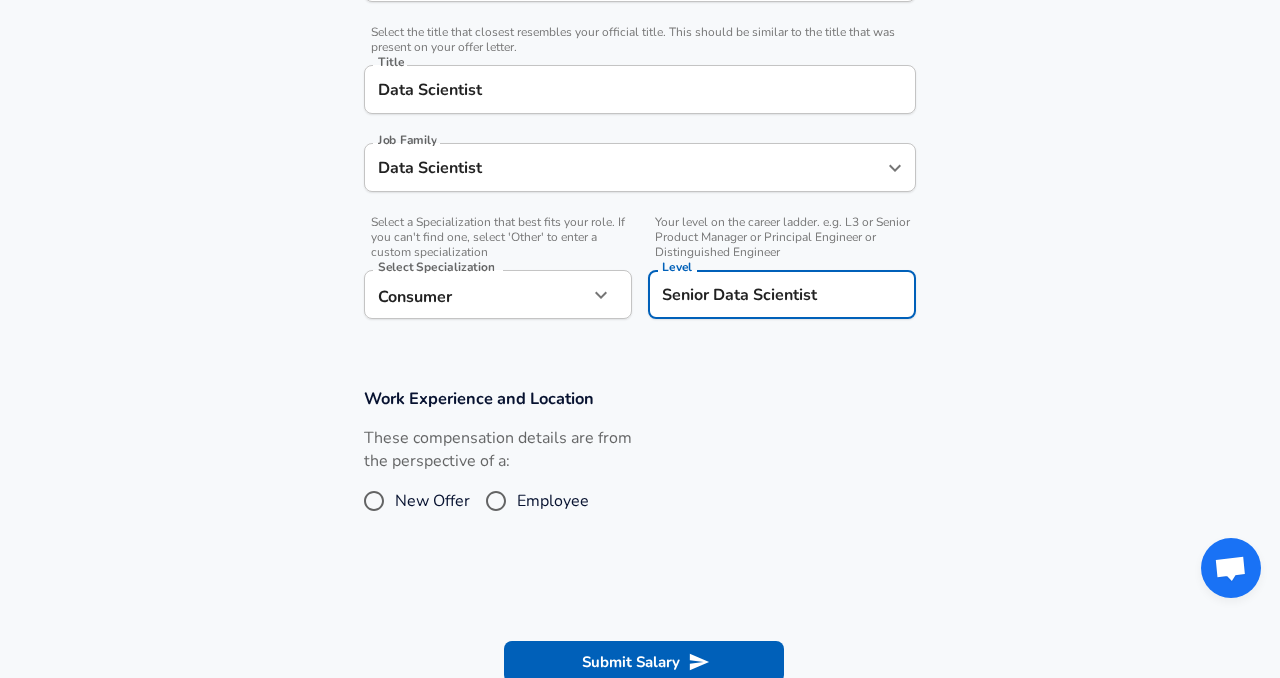 click on "New Offer" at bounding box center (374, 501) 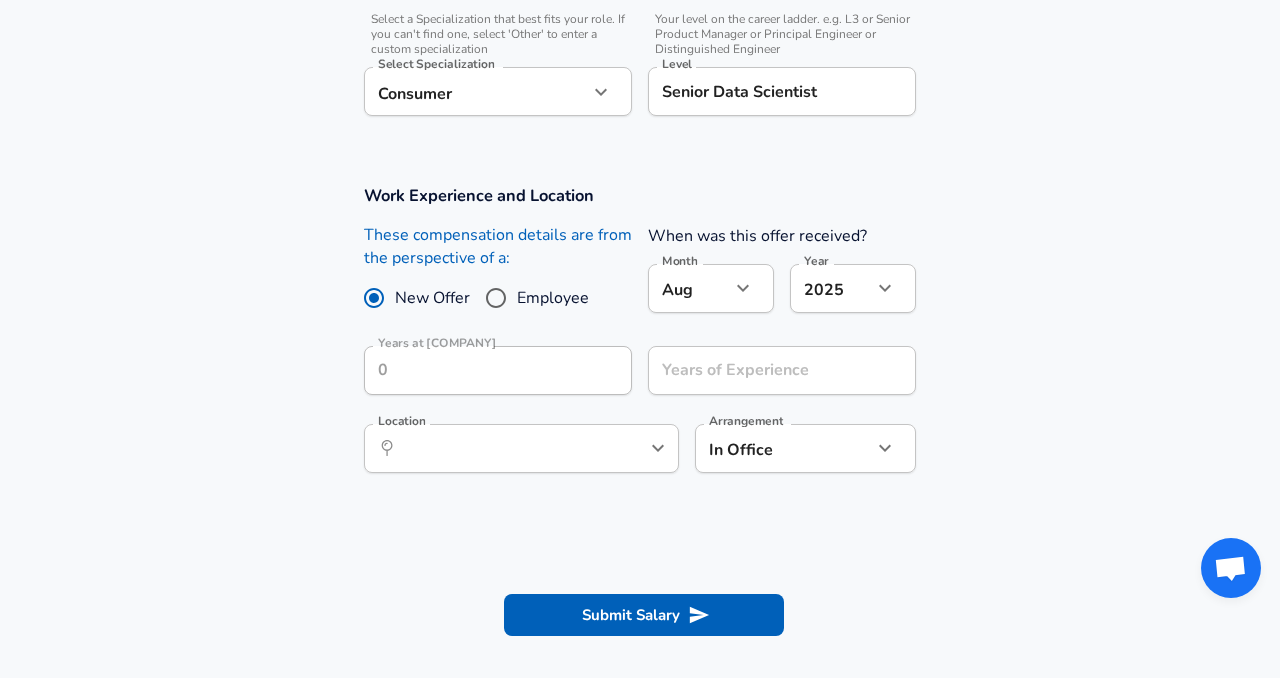 scroll, scrollTop: 698, scrollLeft: 0, axis: vertical 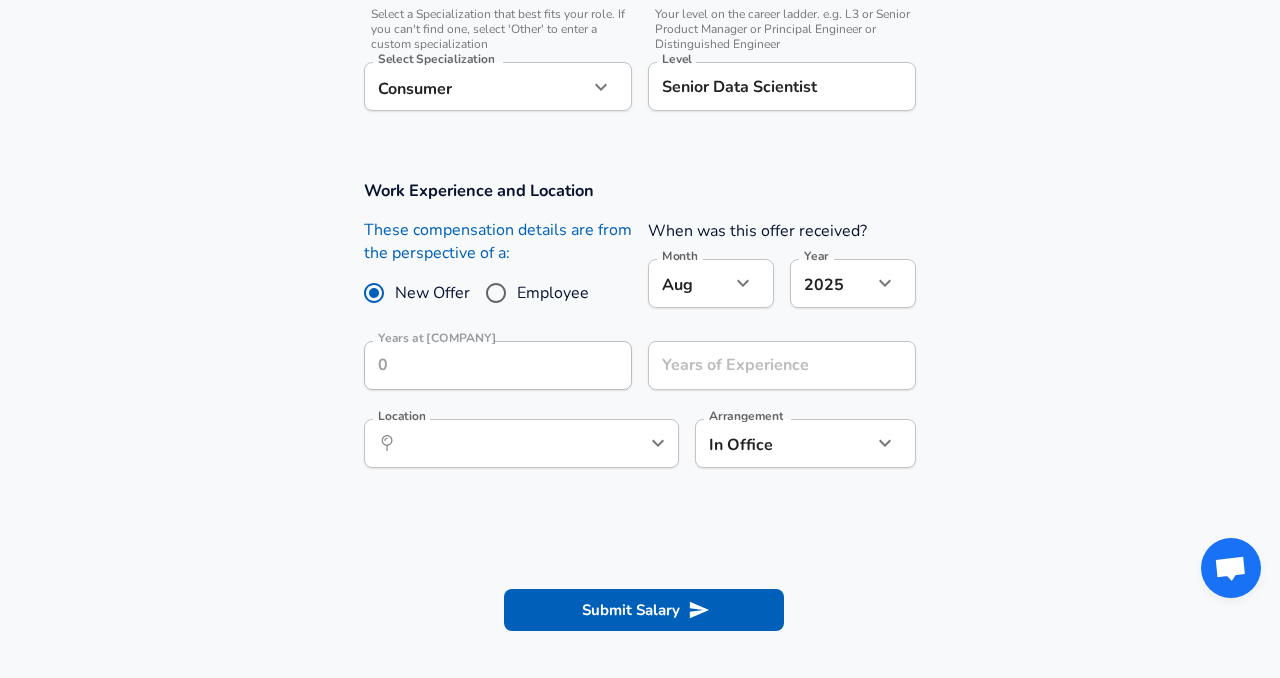 click 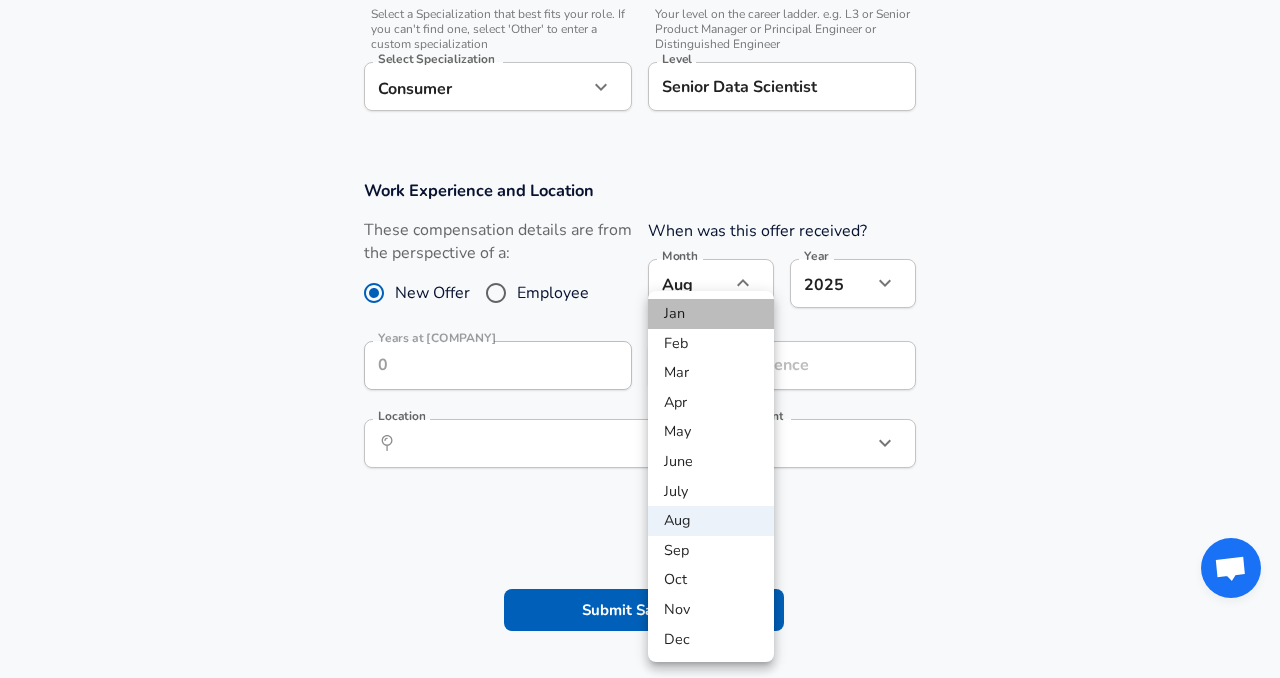 click on "Jan" at bounding box center [711, 314] 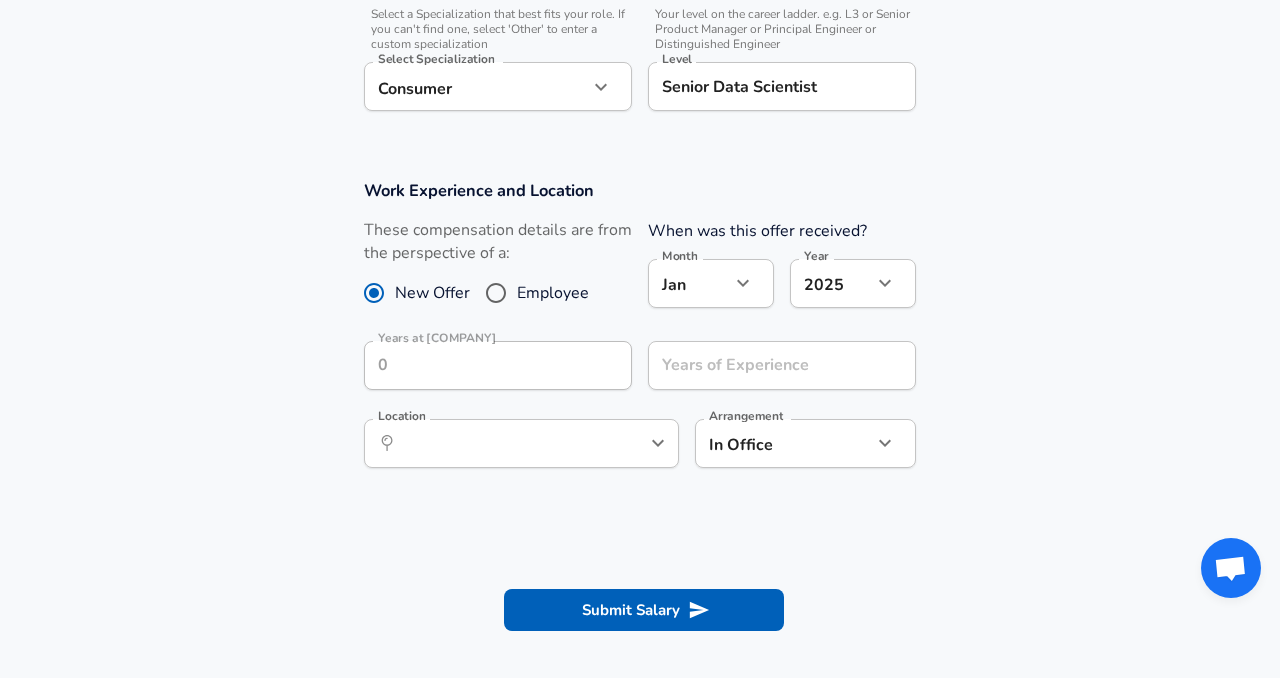 click 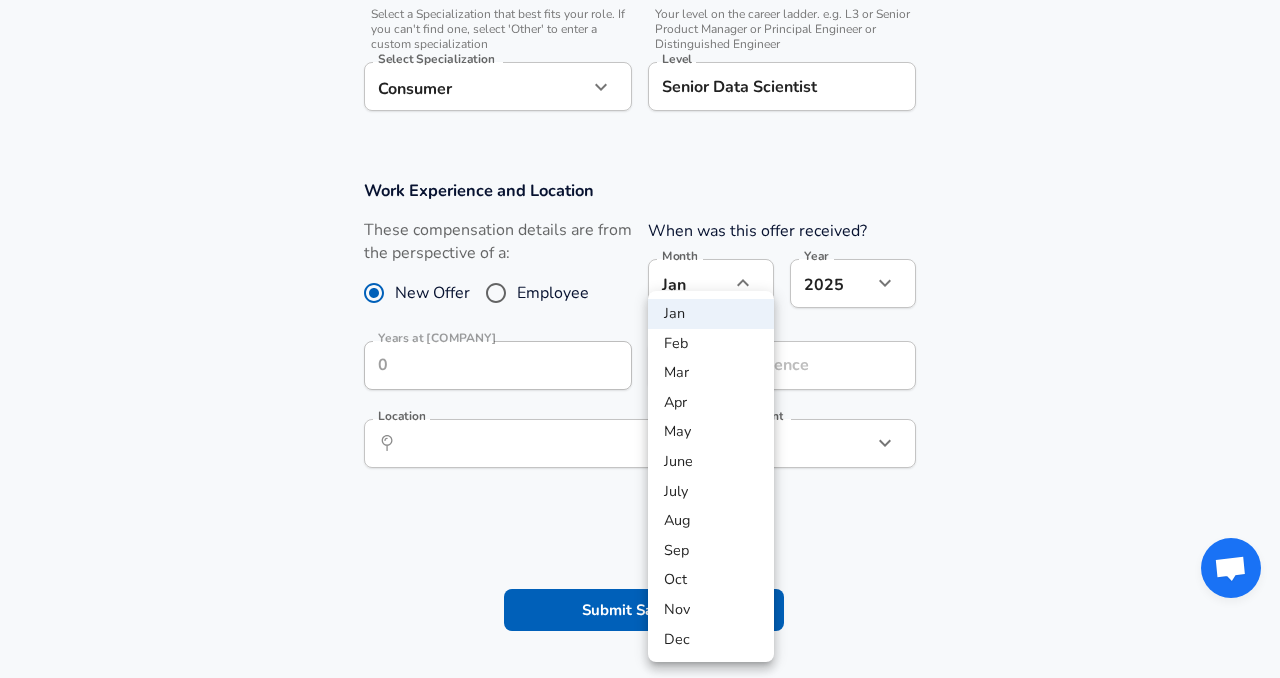 click at bounding box center (640, 339) 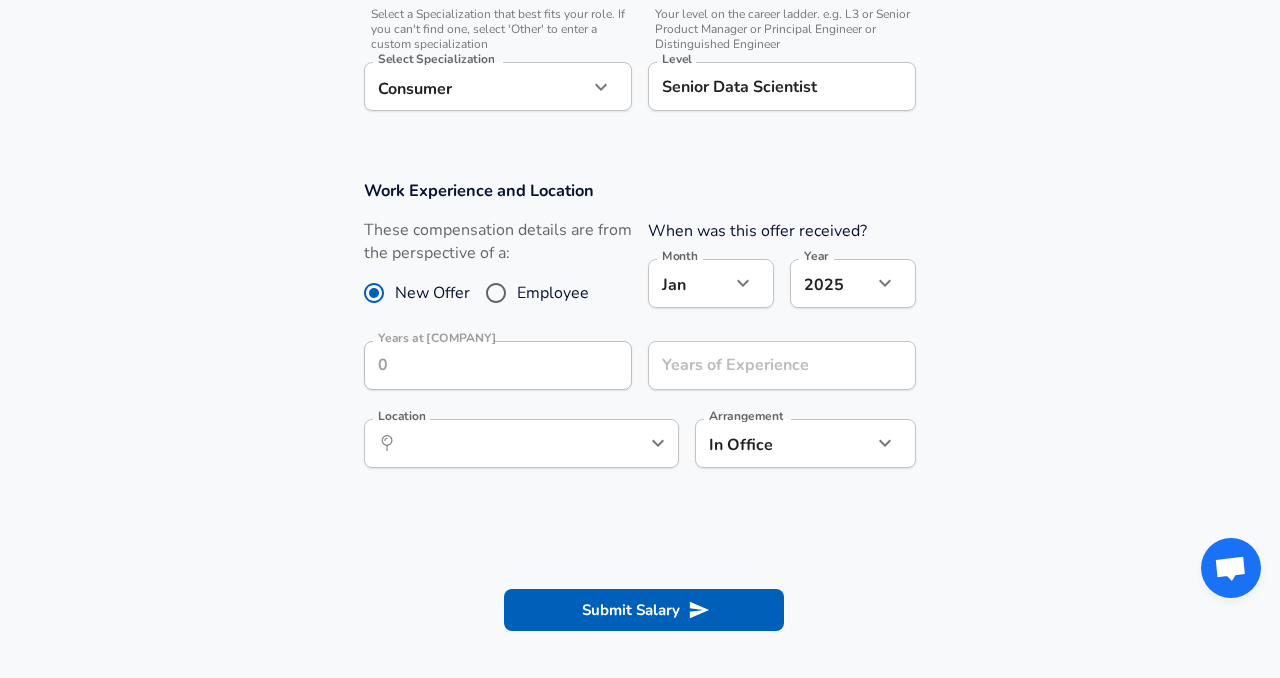 click on "Restart Add Your Salary Upload your offer letter   to verify your submission Enhance Privacy and Anonymity No Automatically hides specific fields until there are enough submissions to safely display the full details.   More Details Based on your submission and the data points that we have already collected, we will automatically hide and anonymize specific fields if there aren't enough data points to remain sufficiently anonymous. Company & Title Information   Enter the company you received your offer from Company Intuit Company   Select the title that closest resembles your official title. This should be similar to the title that was present on your offer letter. Title Data Scientist Title Job Family Data Scientist Job Family   Select a Specialization that best fits your role. If you can't find one, select 'Other' to enter a custom specialization Select Specialization Consumer Consumer Select Specialization   Level Senior Data Scientist Level Work Experience and Location New Offer Employee Month Jan 1 Month" at bounding box center [640, -359] 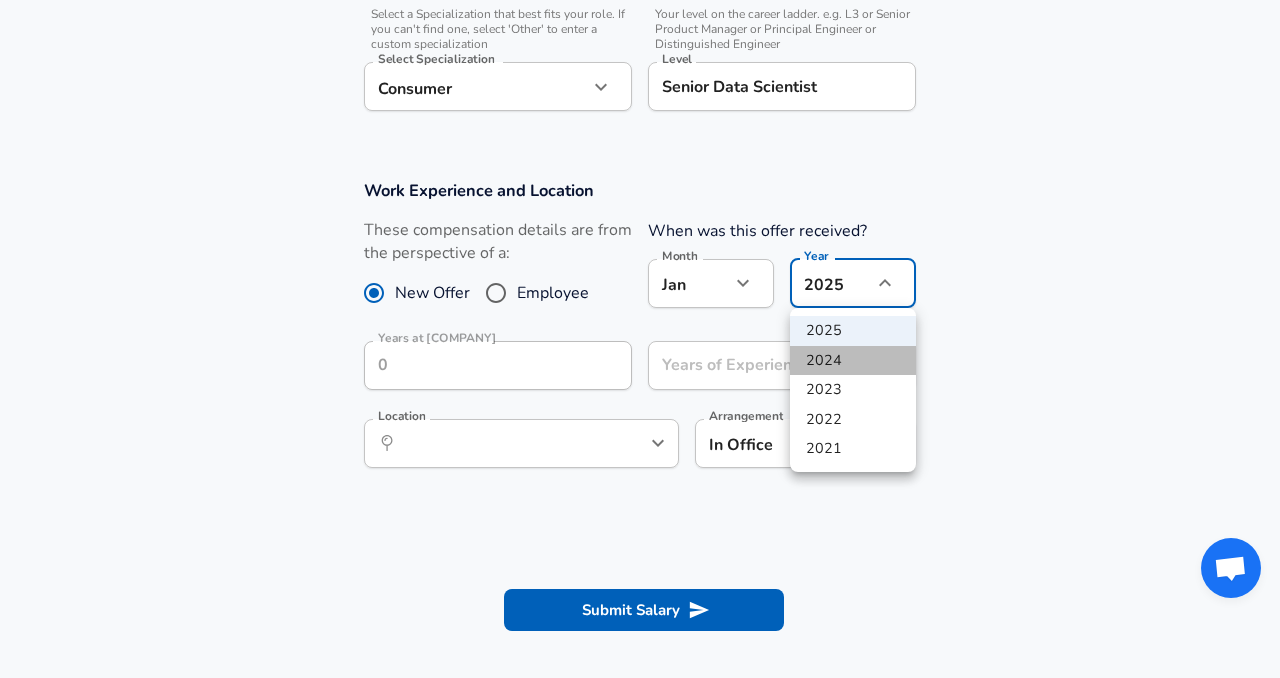 click on "2024" at bounding box center [853, 361] 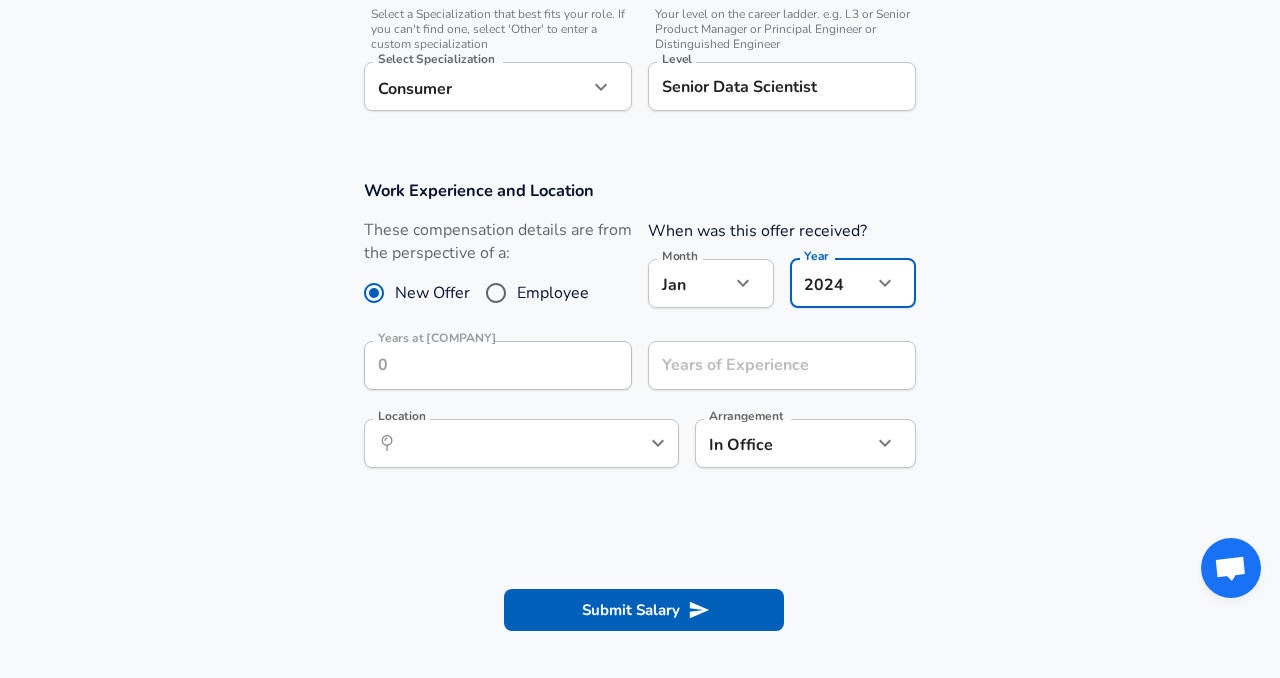 click on "Restart Add Your Salary Upload your offer letter   to verify your submission Enhance Privacy and Anonymity No Automatically hides specific fields until there are enough submissions to safely display the full details.   More Details Based on your submission and the data points that we have already collected, we will automatically hide and anonymize specific fields if there aren't enough data points to remain sufficiently anonymous. Company & Title Information   Enter the company you received your offer from Company Intuit Company   Select the title that closest resembles your official title. This should be similar to the title that was present on your offer letter. Title Data Scientist Title Job Family Data Scientist Job Family   Select a Specialization that best fits your role. If you can't find one, select 'Other' to enter a custom specialization Select Specialization Consumer Consumer Select Specialization   Level Senior Data Scientist Level Work Experience and Location New Offer Employee Month Jan 1 Month" at bounding box center [640, -359] 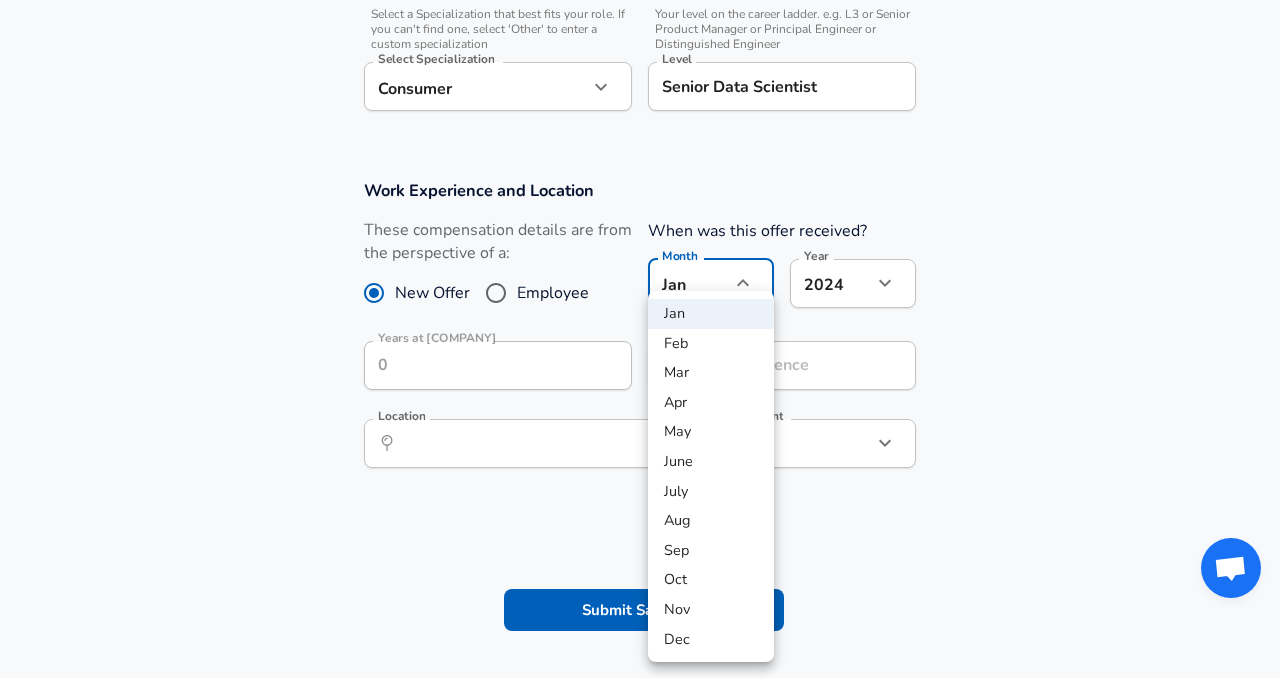 click on "Oct" at bounding box center [711, 580] 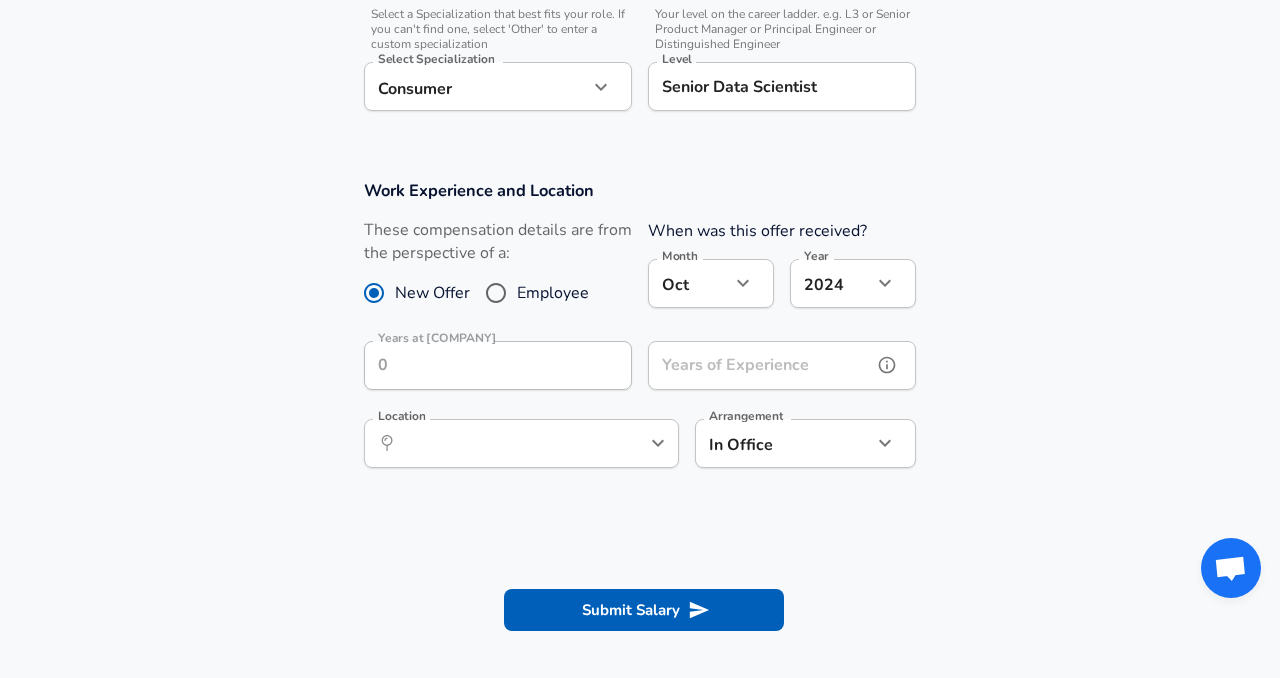 click on "Years of Experience" at bounding box center (760, 365) 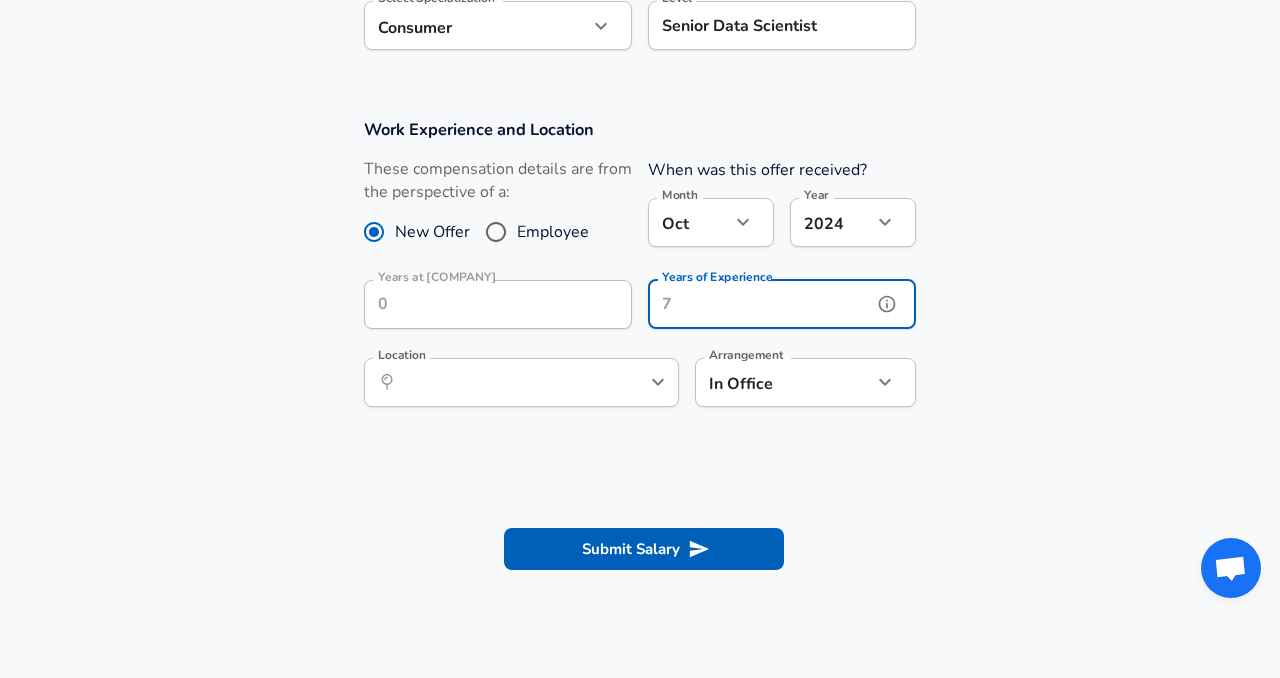 scroll, scrollTop: 791, scrollLeft: 0, axis: vertical 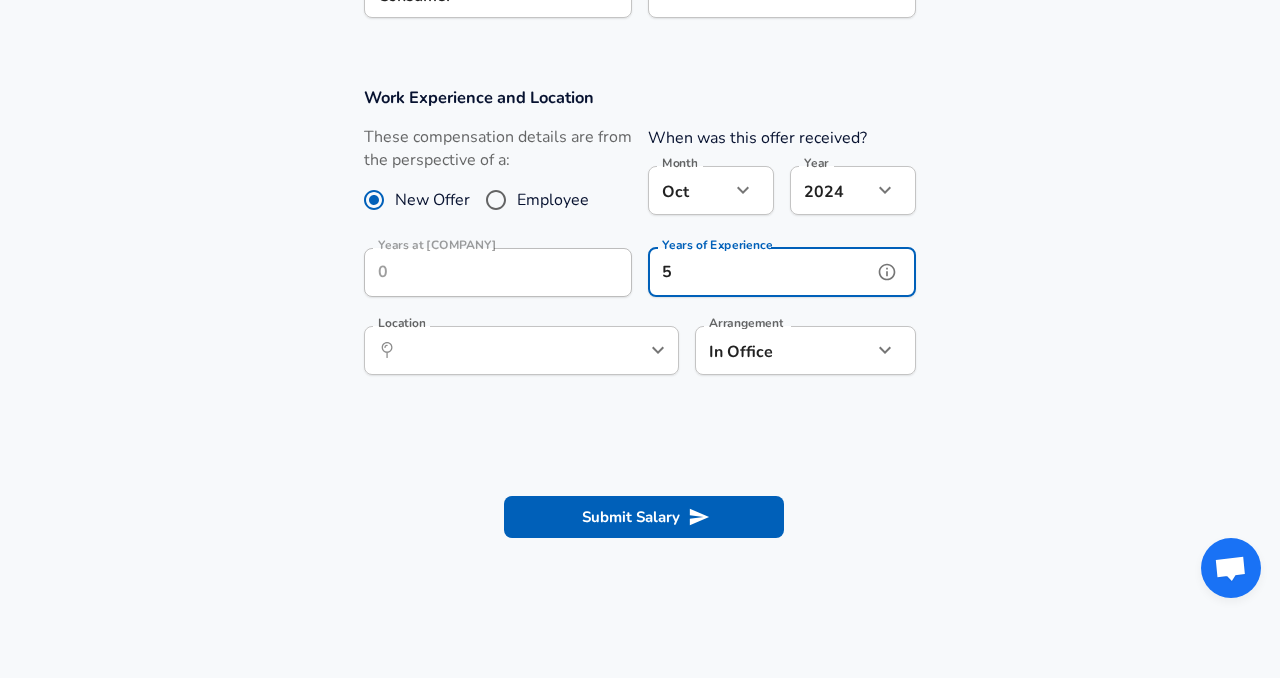 type on "5" 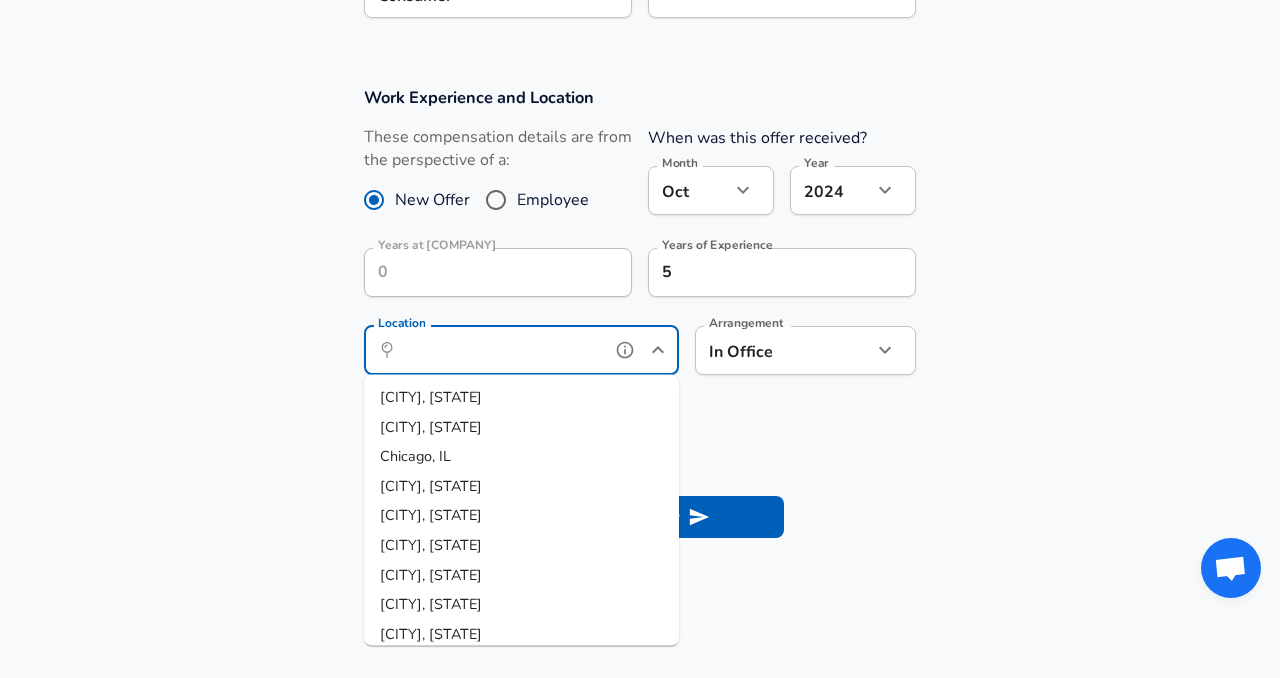 click on "Location" at bounding box center (499, 350) 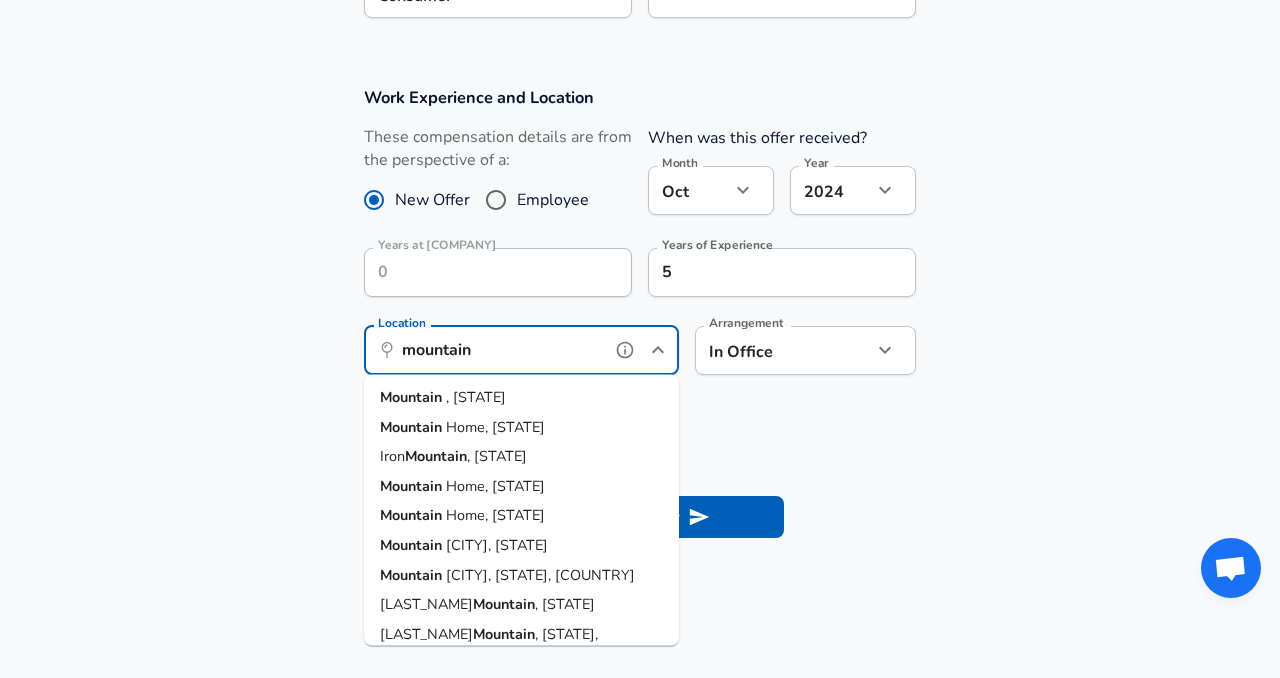 click on ", [STATE]" at bounding box center [476, 397] 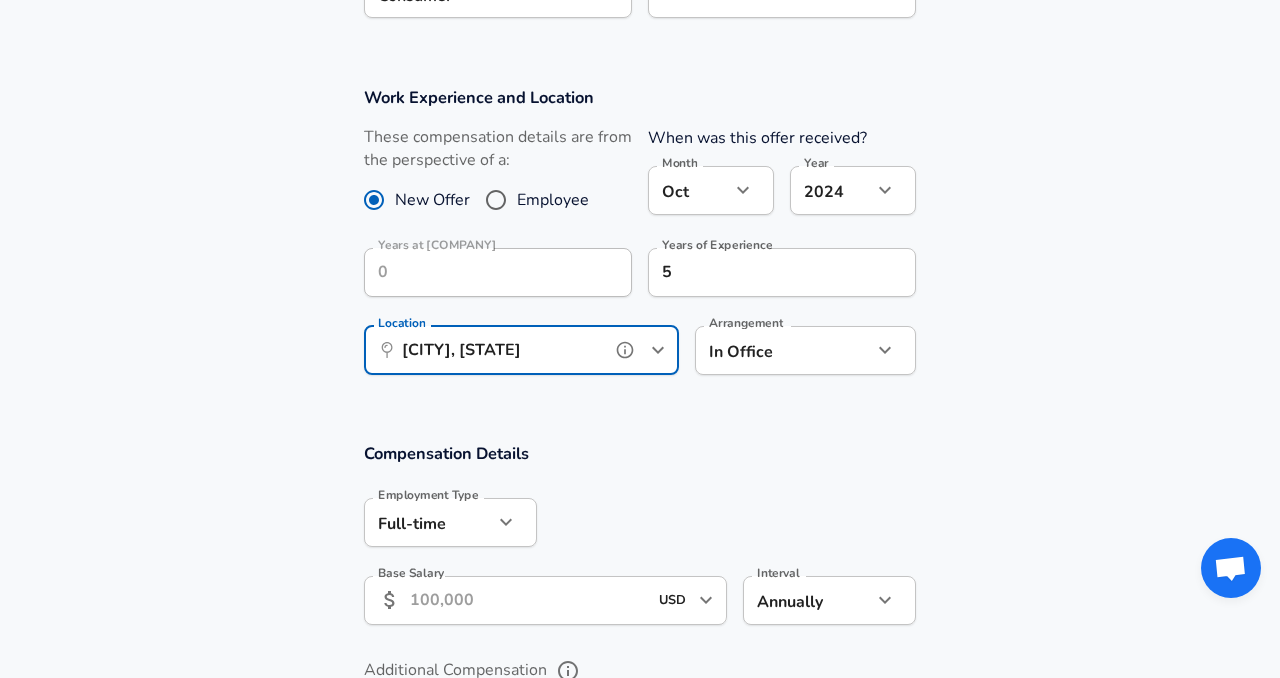 type on "[CITY], [STATE]" 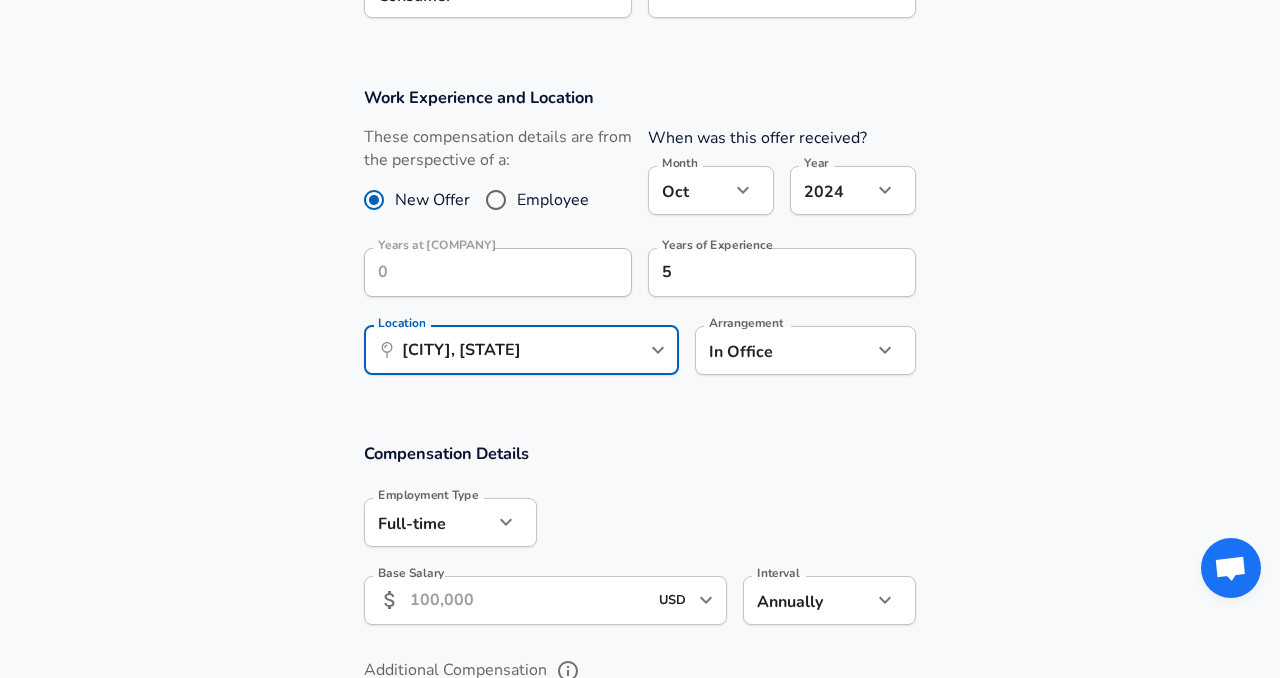 click on "Restart Add Your Salary Upload your offer letter   to verify your submission Enhance Privacy and Anonymity No Automatically hides specific fields until there are enough submissions to safely display the full details.   More Details Based on your submission and the data points that we have already collected, we will automatically hide and anonymize specific fields if there aren't enough data points to remain sufficiently anonymous. Company & Title Information   Enter the company you received your offer from Company Intuit Company   Select the title that closest resembles your official title. This should be similar to the title that was present on your offer letter. Title Data Scientist Title Job Family Data Scientist Job Family   Select a Specialization that best fits your role. If you can't find one, select 'Other' to enter a custom specialization Select Specialization Consumer Consumer Select Specialization   Level Senior Data Scientist Level Work Experience and Location New Offer Employee Month Oct 10 Month" at bounding box center (640, -452) 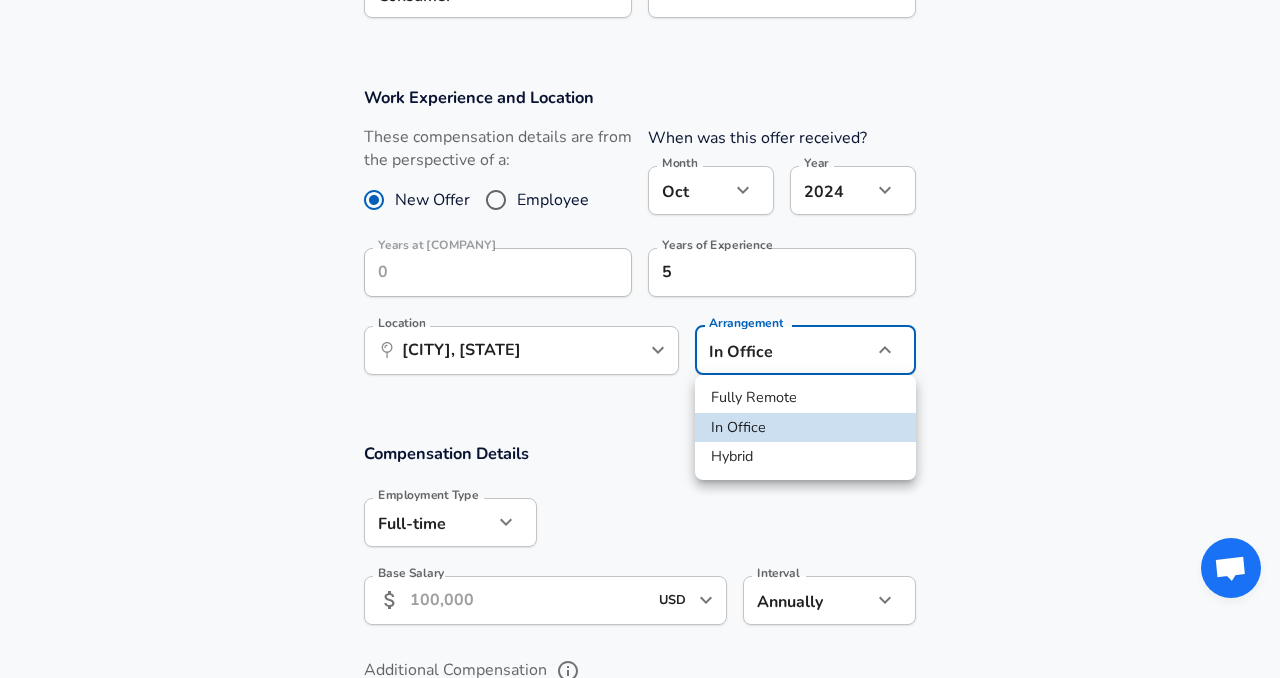 click on "Hybrid" at bounding box center [805, 457] 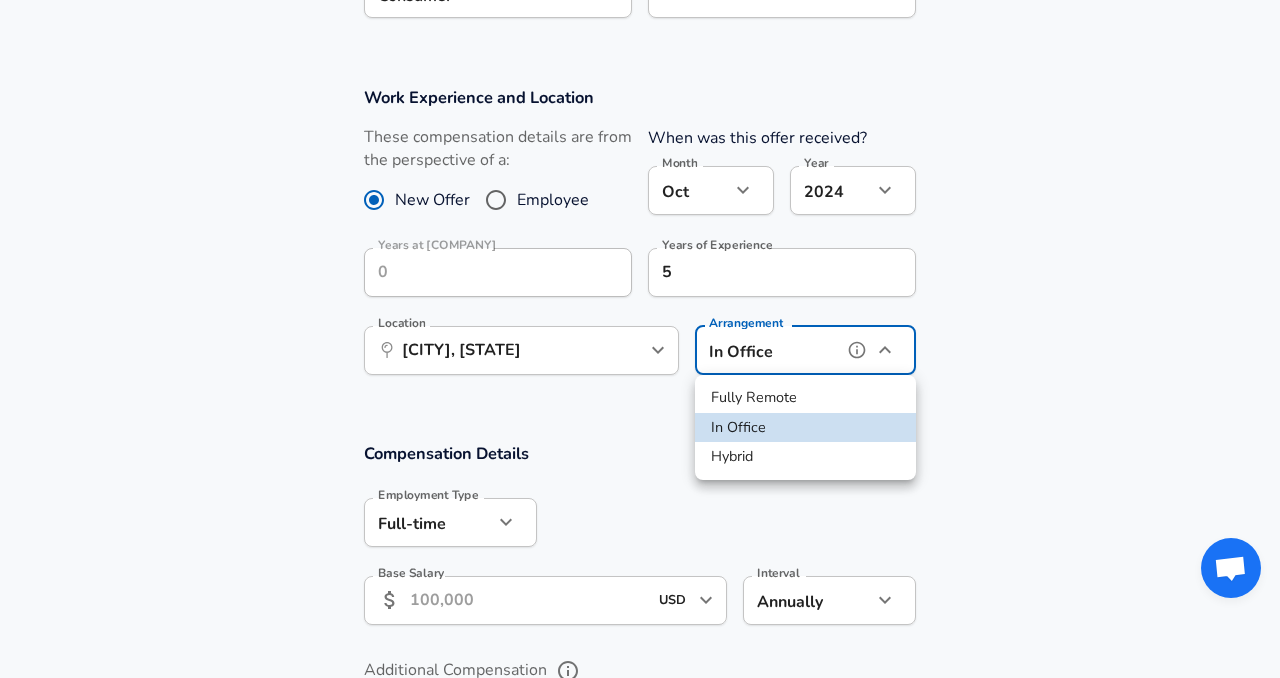 type on "hybrid" 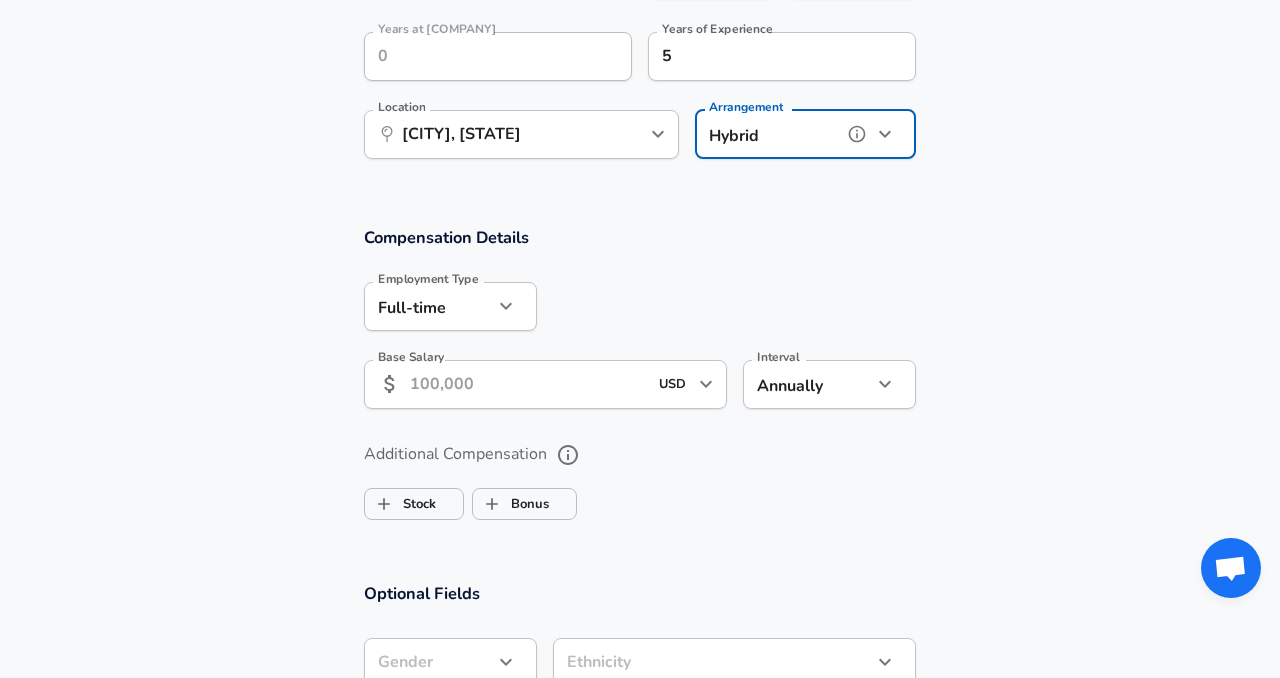 scroll, scrollTop: 1011, scrollLeft: 0, axis: vertical 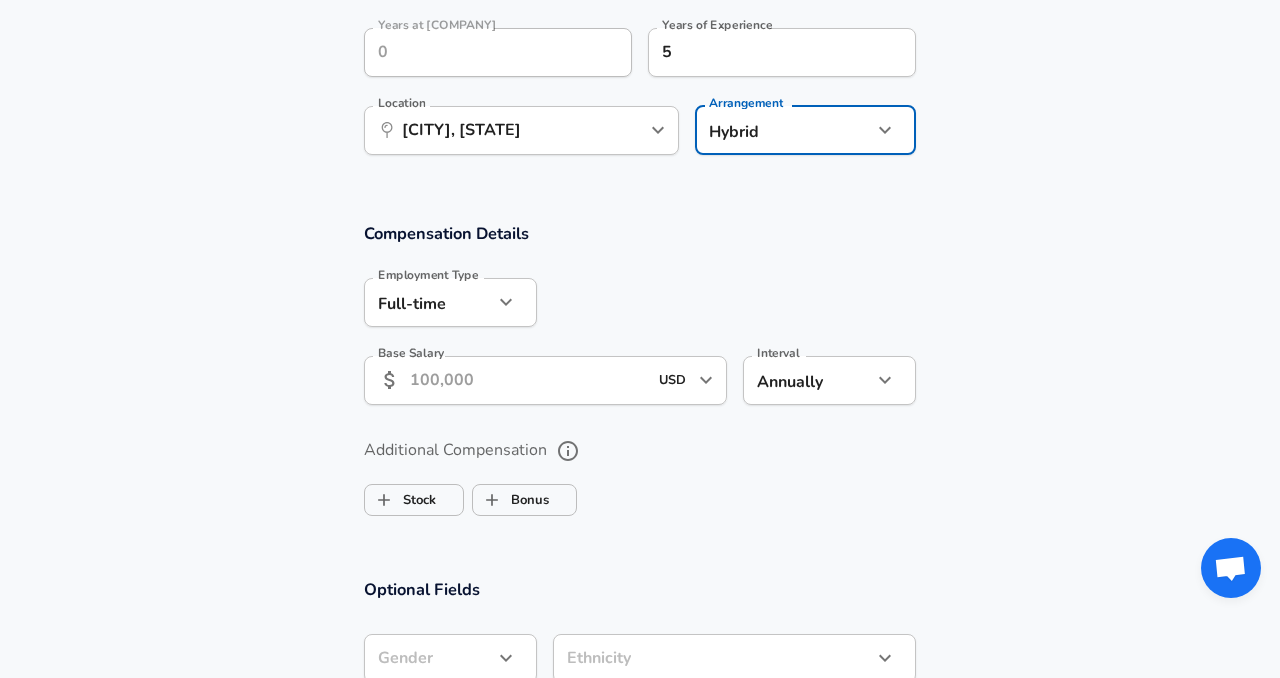 click on "Base Salary" at bounding box center [528, 380] 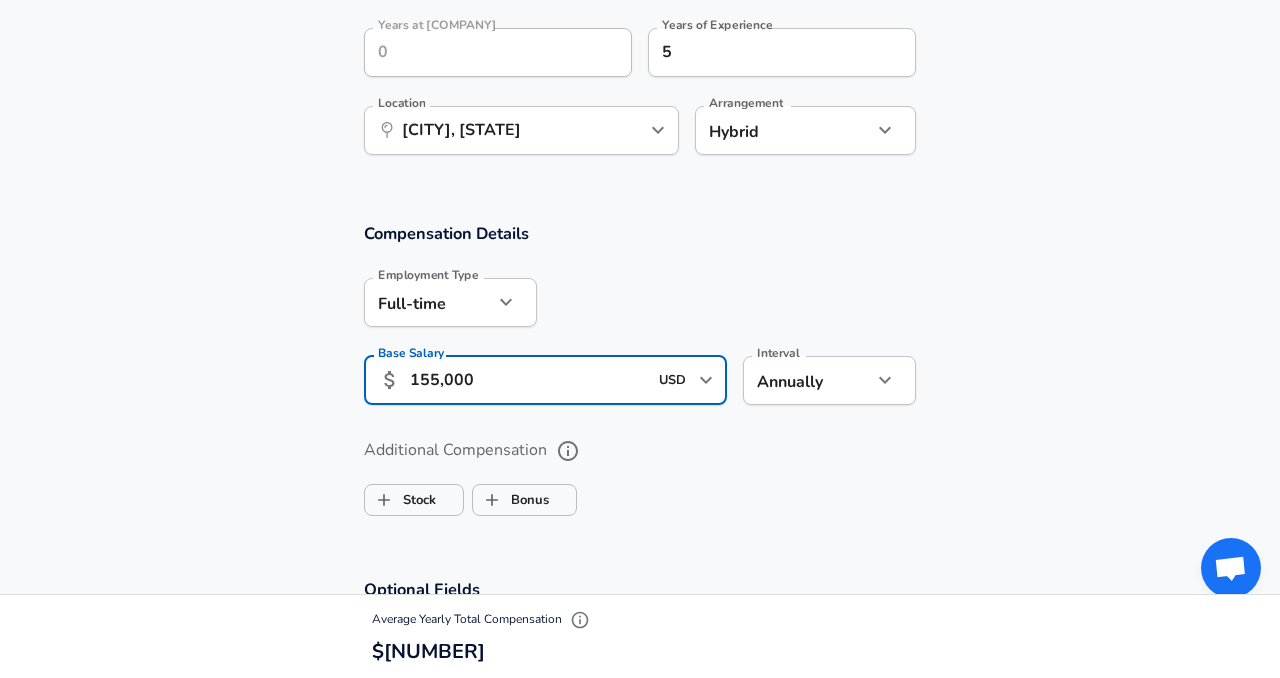 type on "155,000" 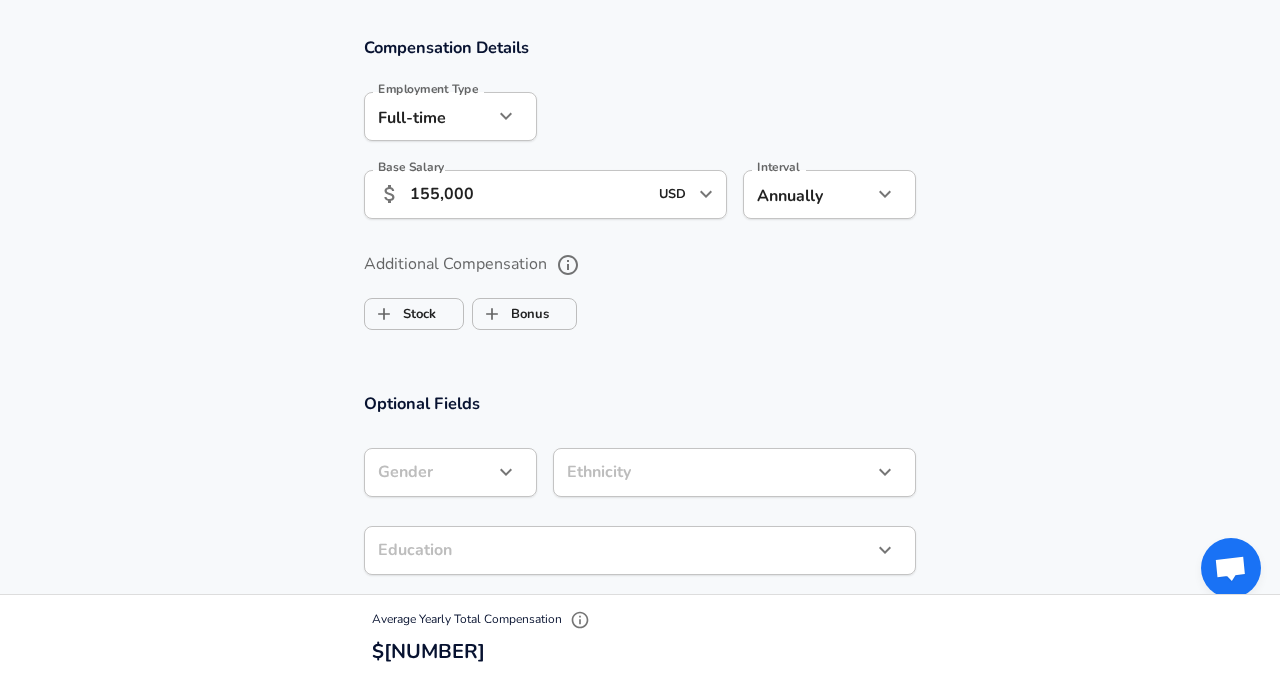 scroll, scrollTop: 1222, scrollLeft: 0, axis: vertical 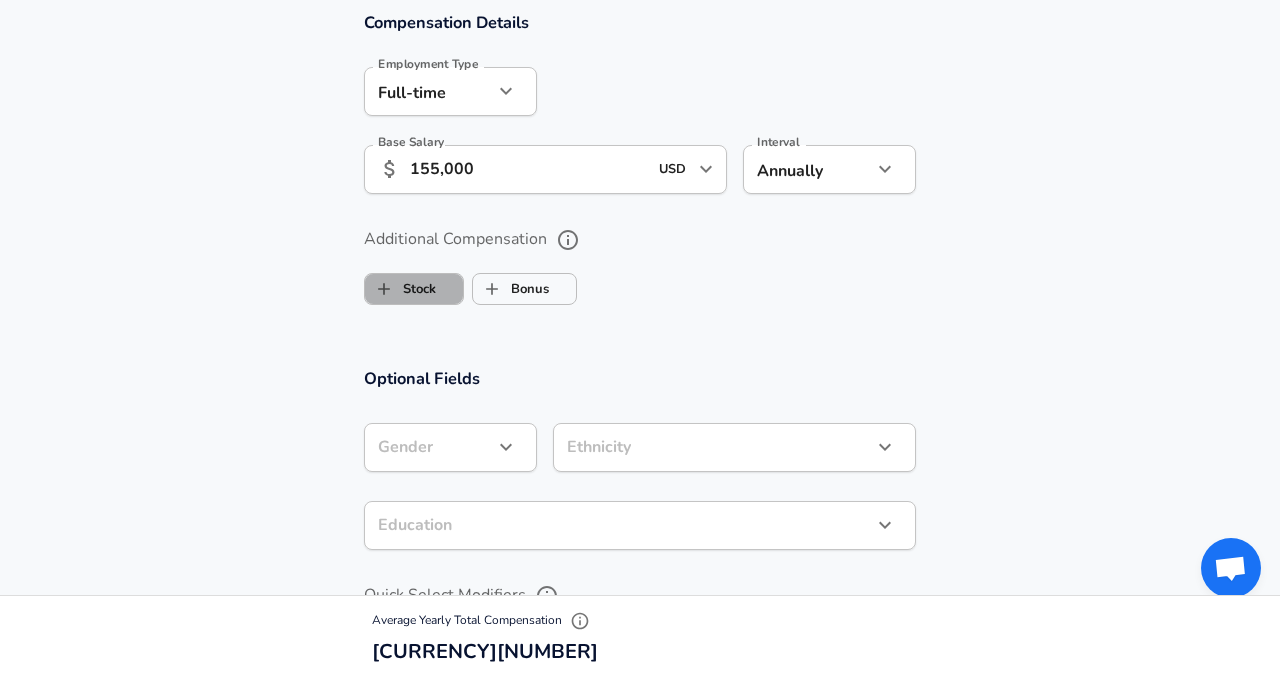 click on "Stock" at bounding box center [400, 289] 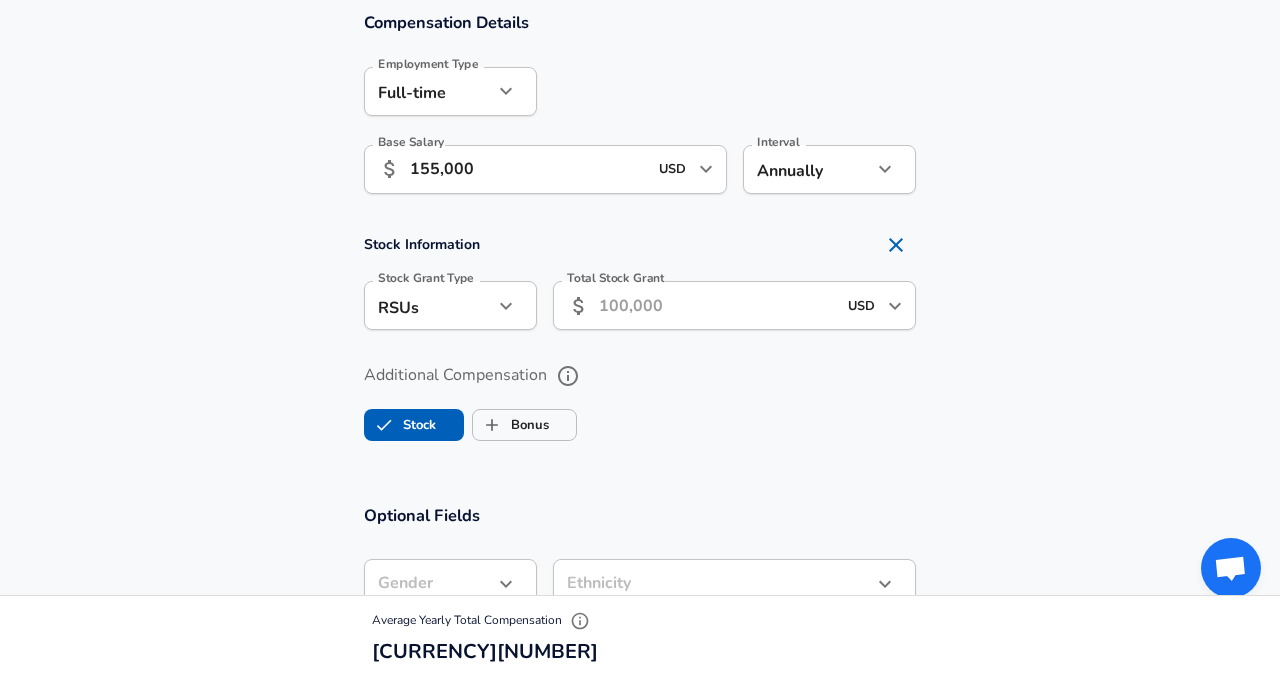 click on "Total Stock Grant" at bounding box center [717, 305] 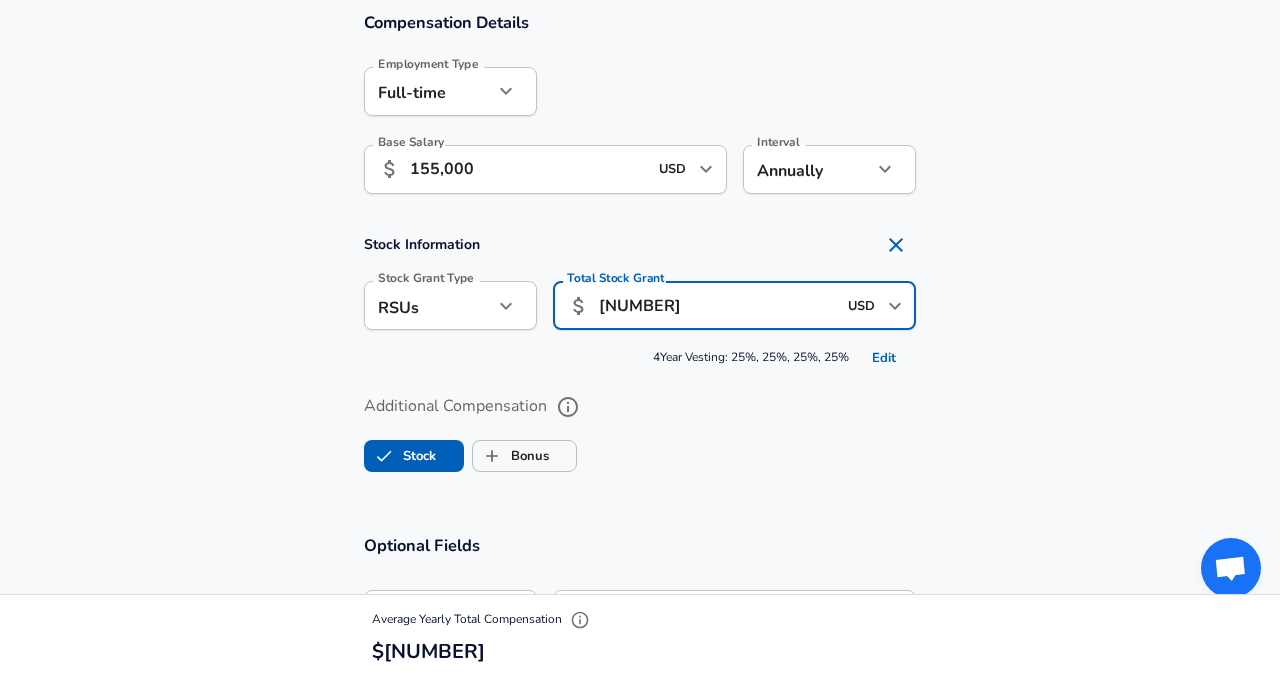 type on "[NUMBER]" 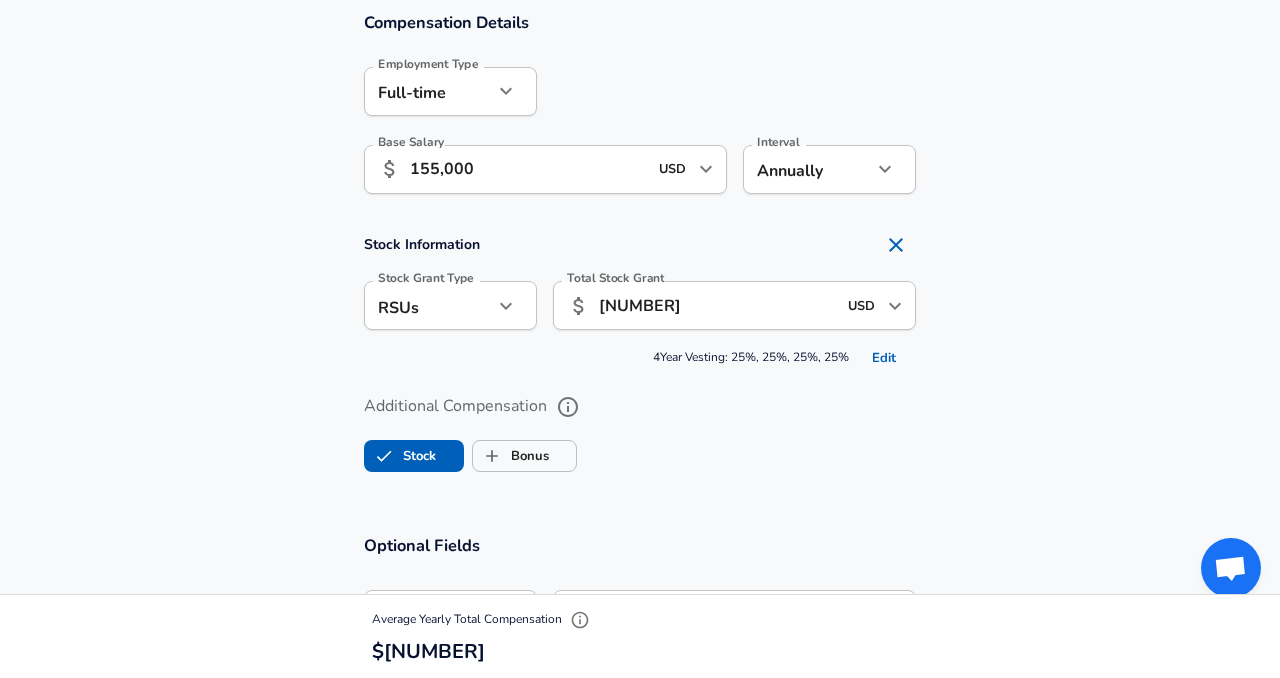 click on "Stock Bonus" at bounding box center (640, 452) 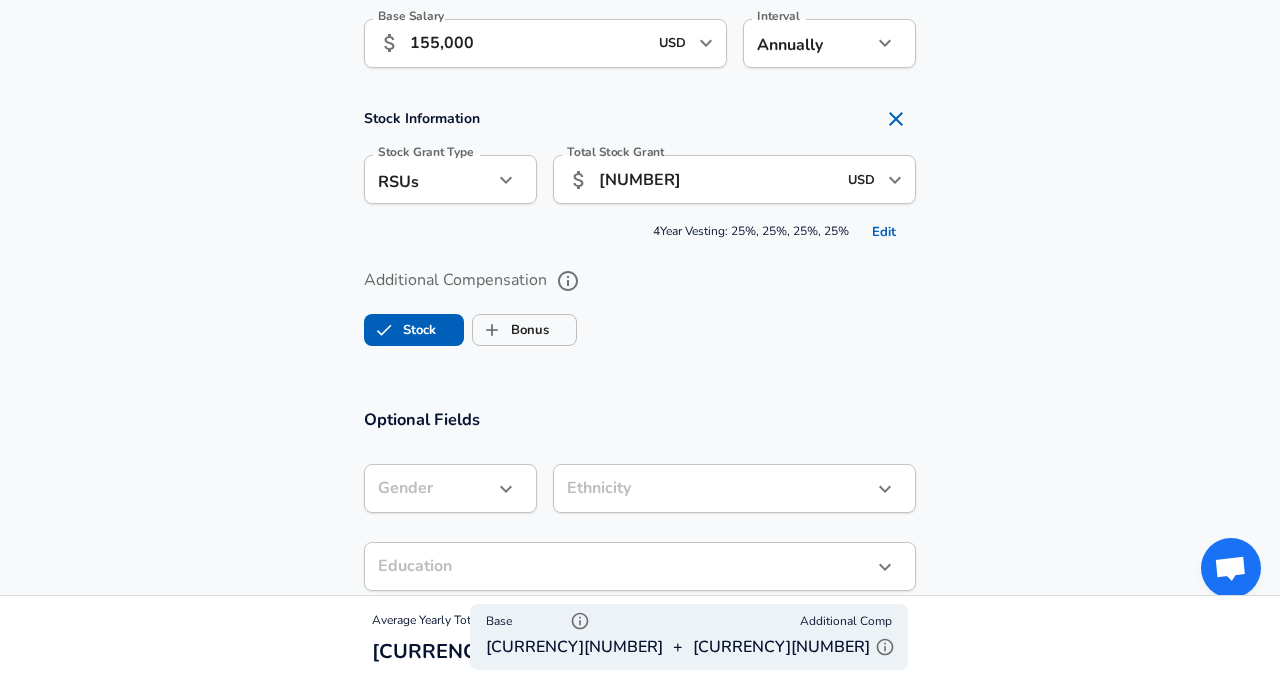 scroll, scrollTop: 1364, scrollLeft: 0, axis: vertical 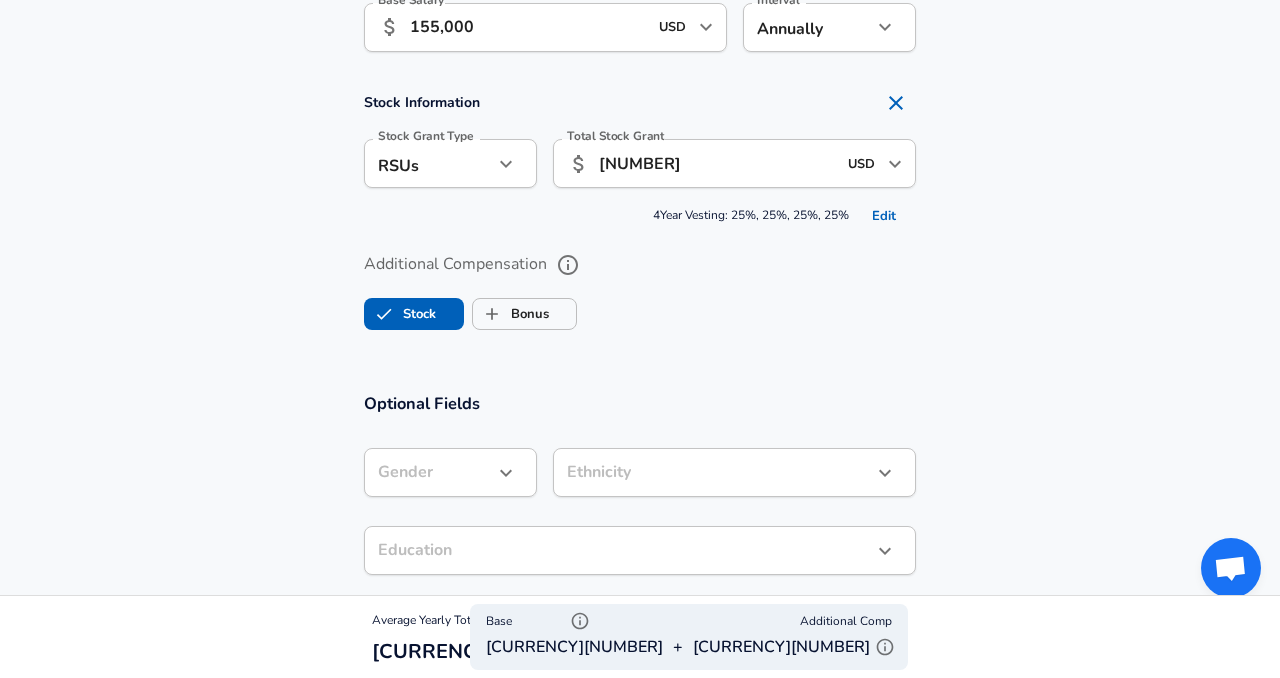click on "Stock Bonus" at bounding box center (640, 310) 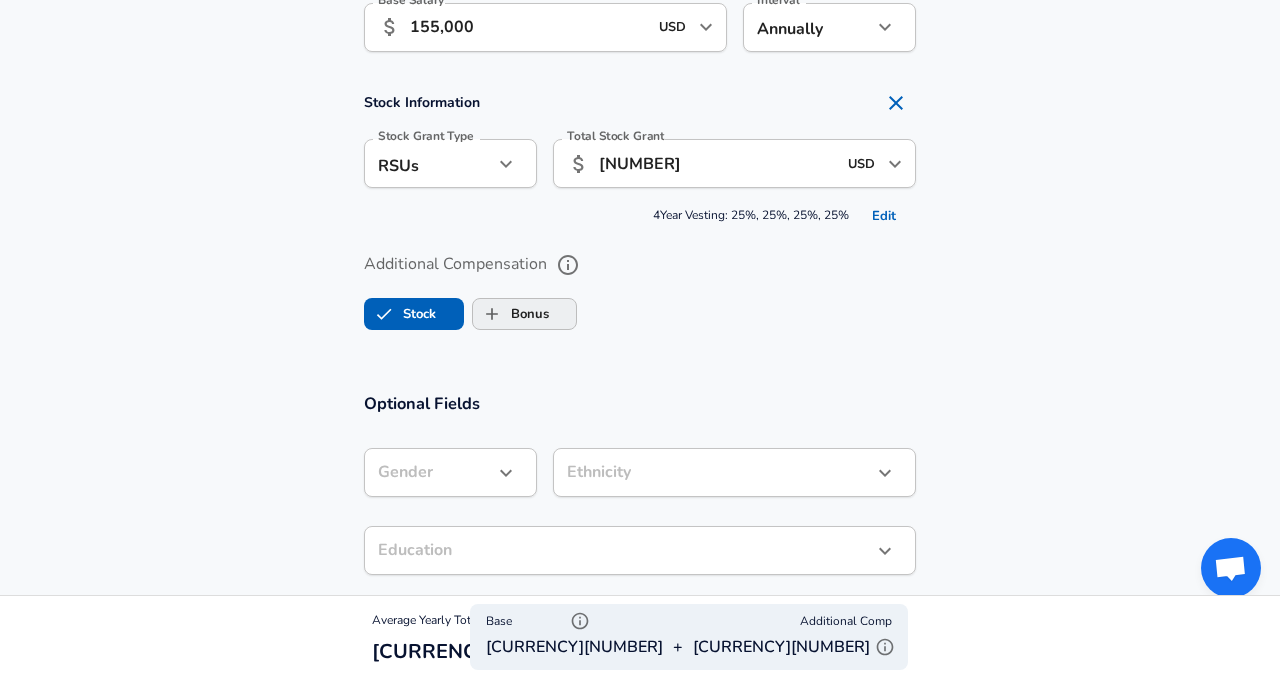 click on "Bonus" at bounding box center (511, 314) 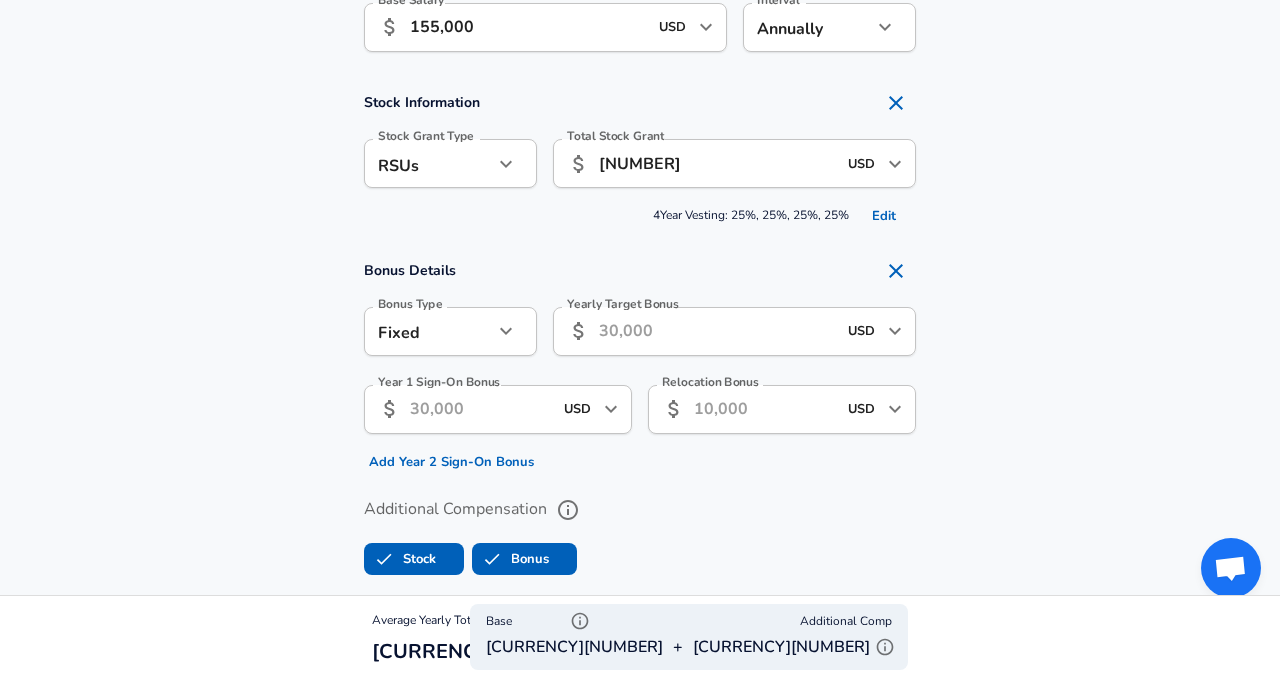 click on "Yearly Target Bonus" at bounding box center [717, 331] 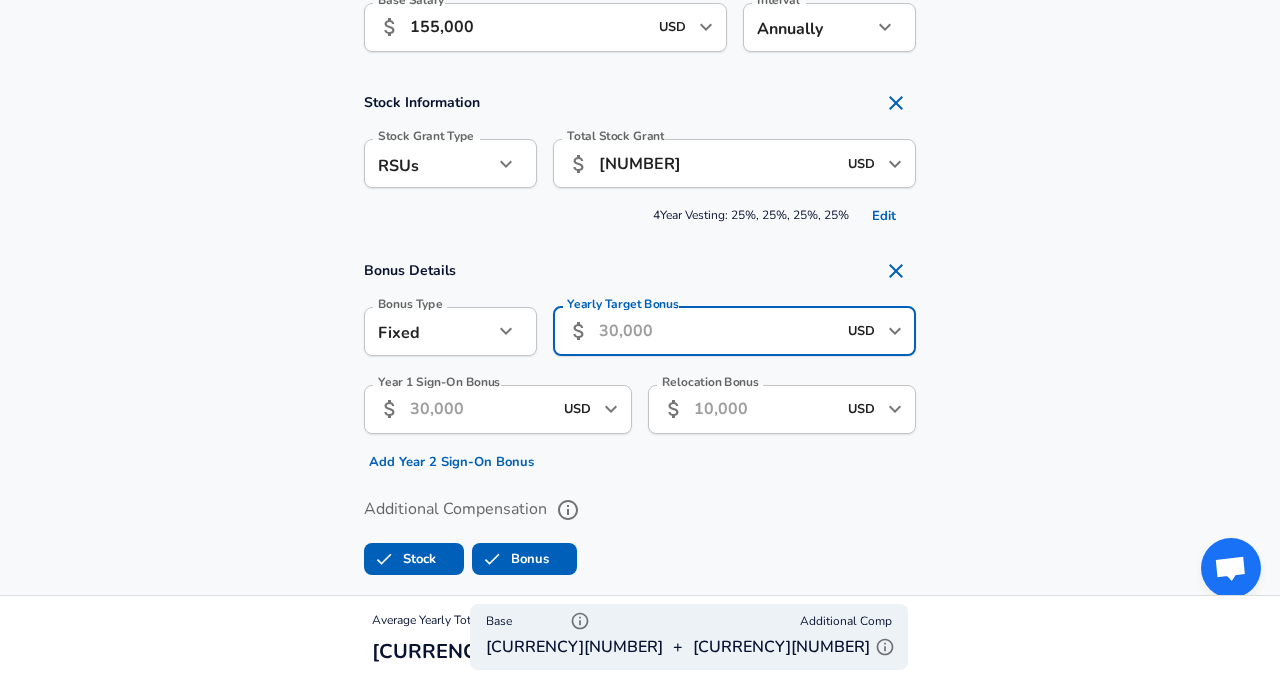 type on "1" 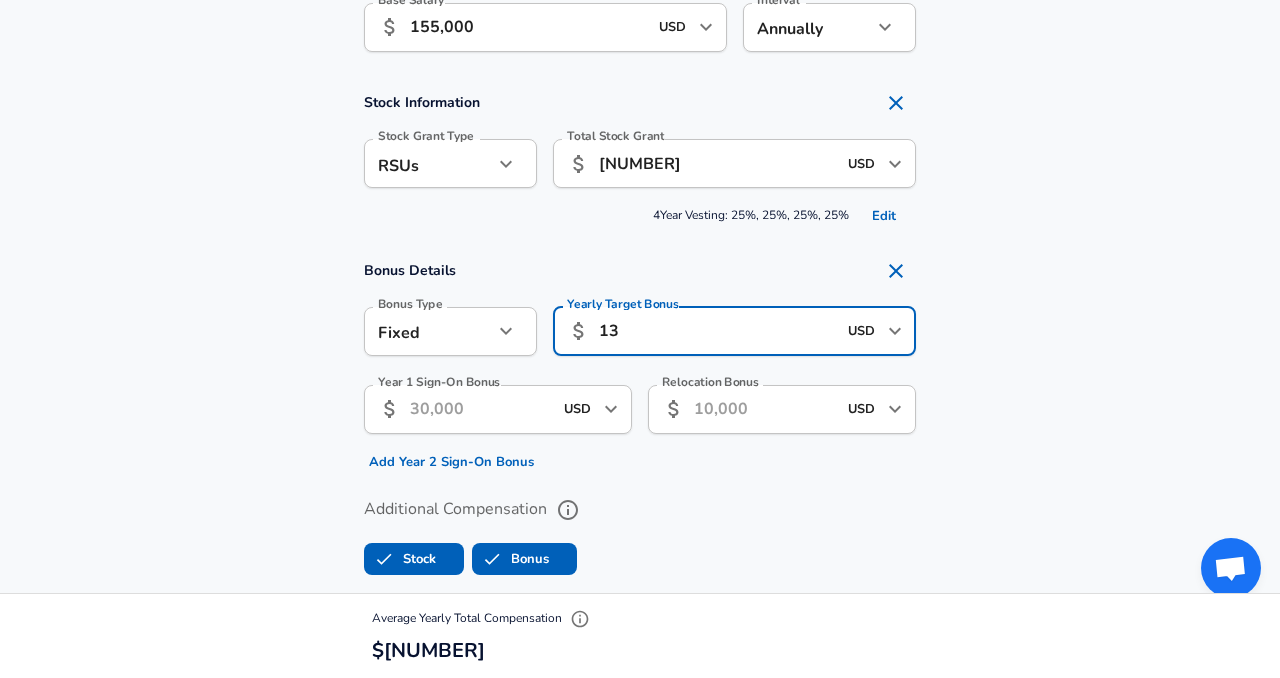 type on "1" 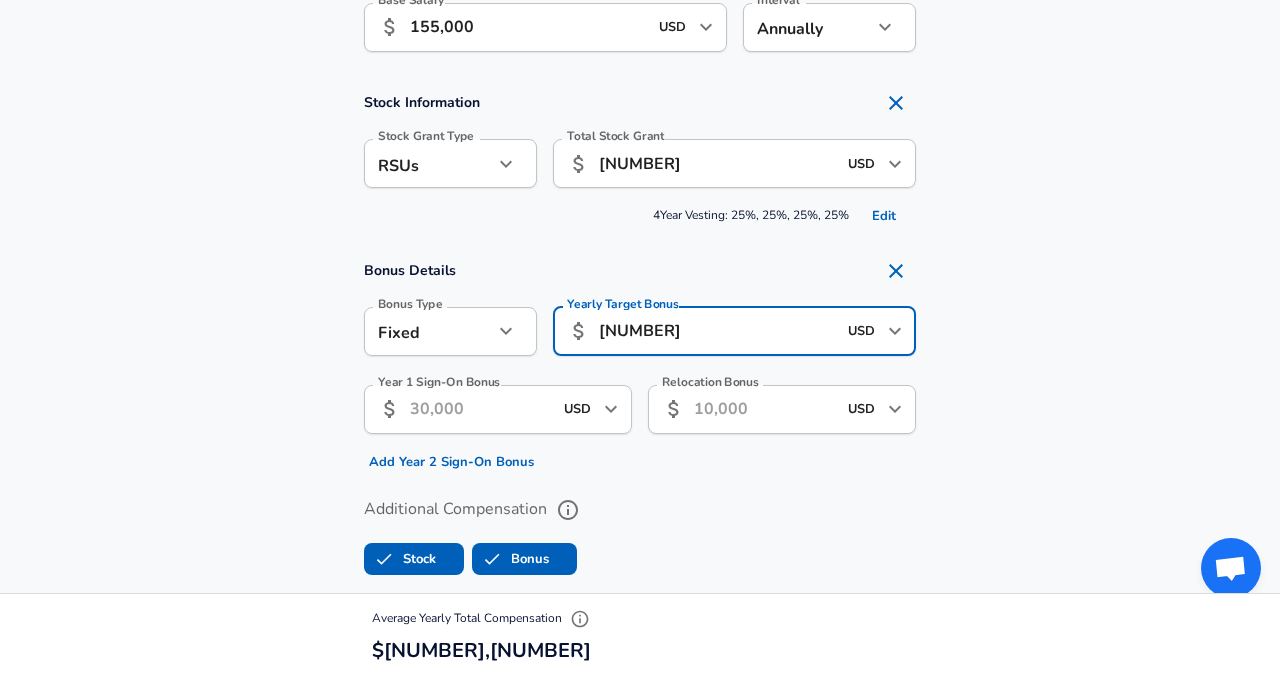 type on "[NUMBER]" 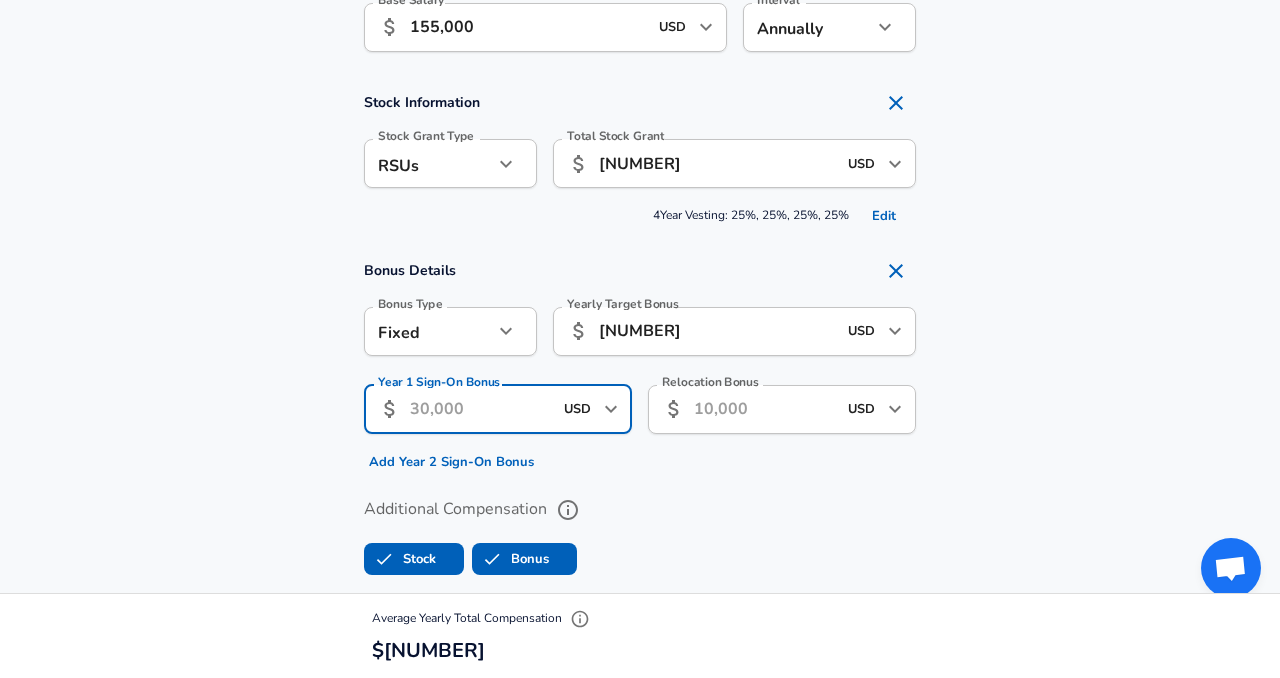 click on "Year 1 Sign-On Bonus" at bounding box center (481, 409) 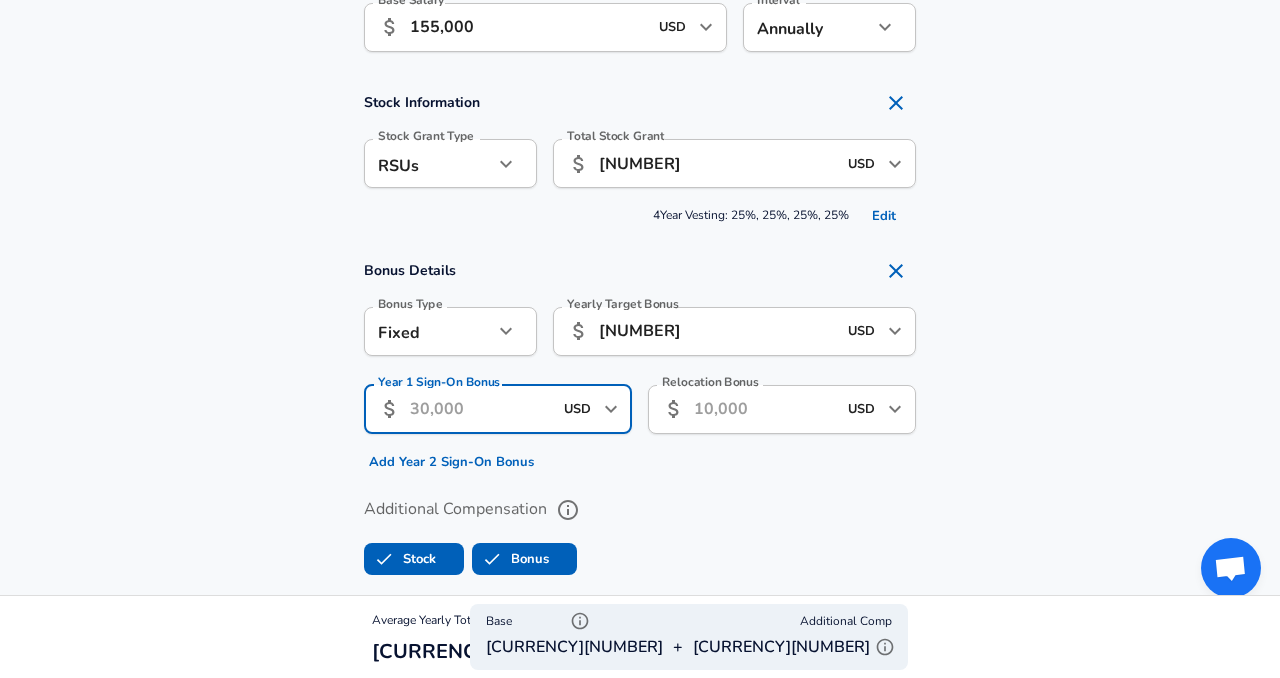 click on "Relocation Bonus" at bounding box center (765, 409) 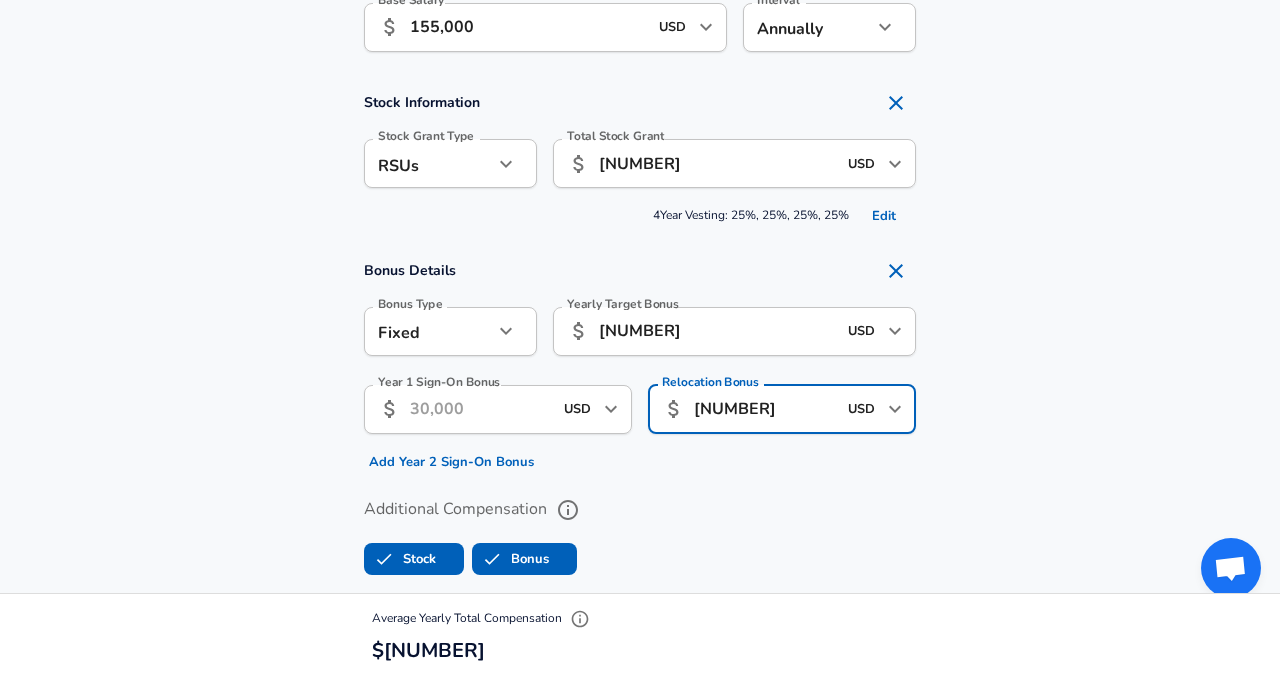 type on "[NUMBER]" 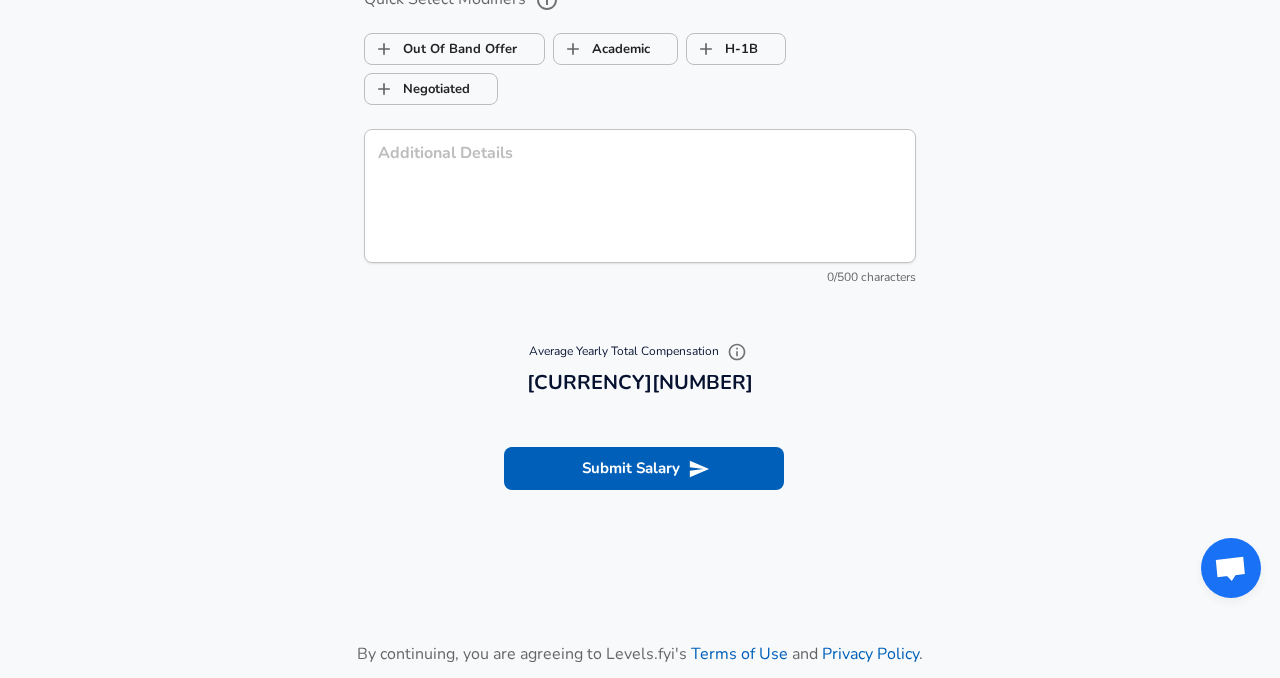 scroll, scrollTop: 2246, scrollLeft: 0, axis: vertical 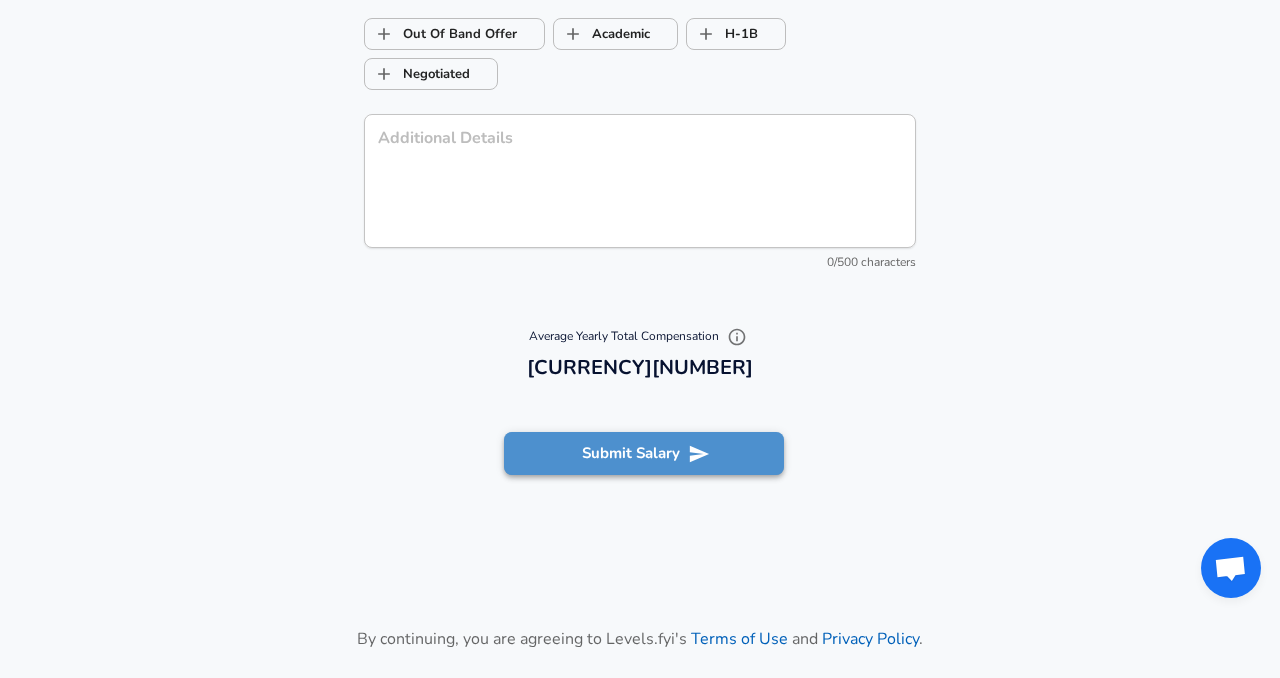 click on "Submit Salary" at bounding box center [644, 453] 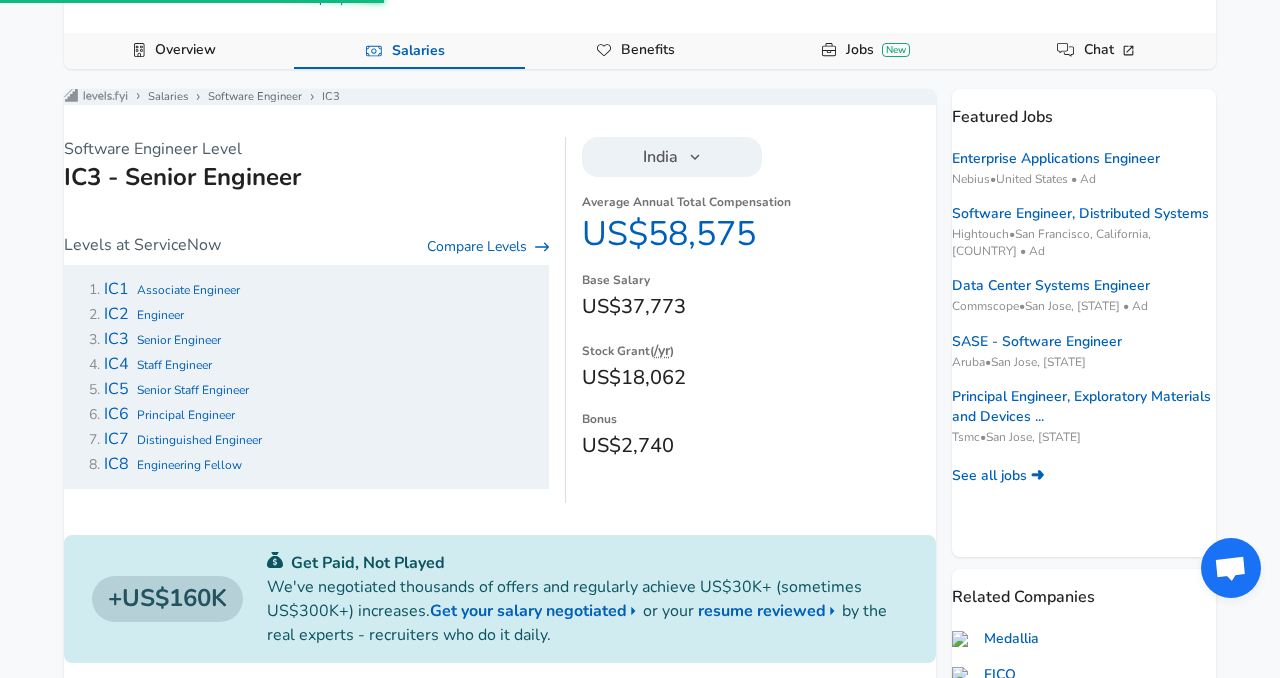 scroll, scrollTop: 0, scrollLeft: 0, axis: both 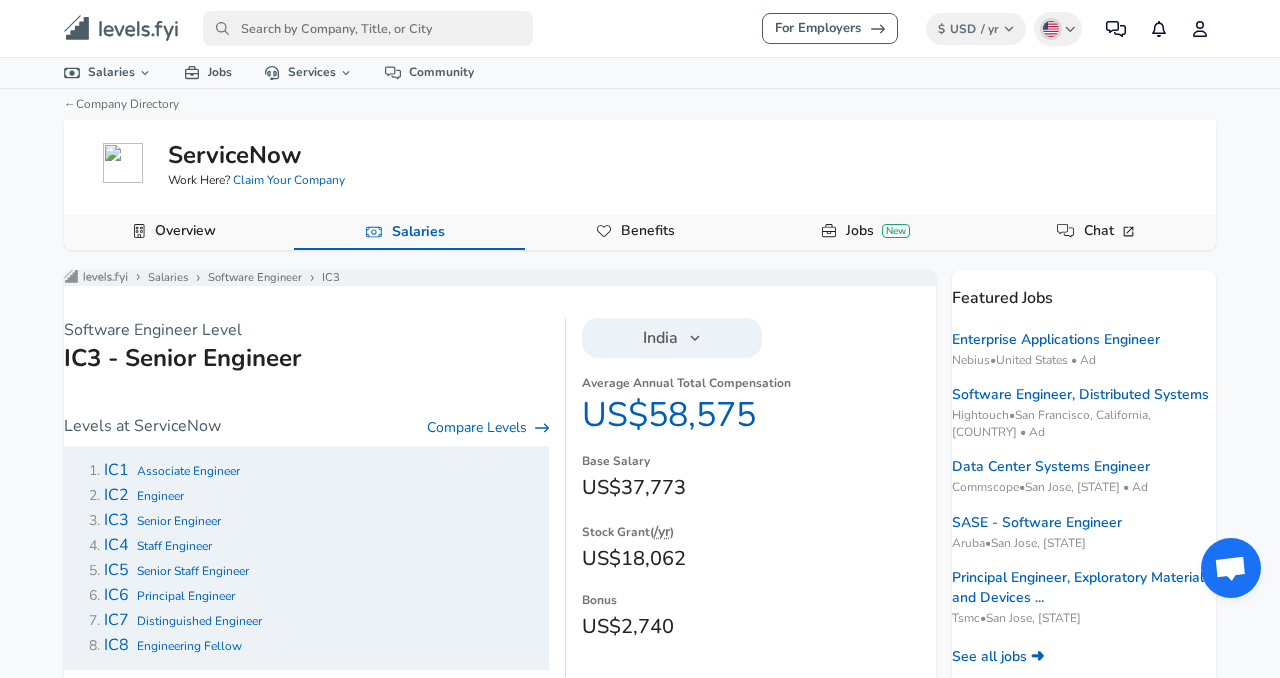 click at bounding box center (368, 28) 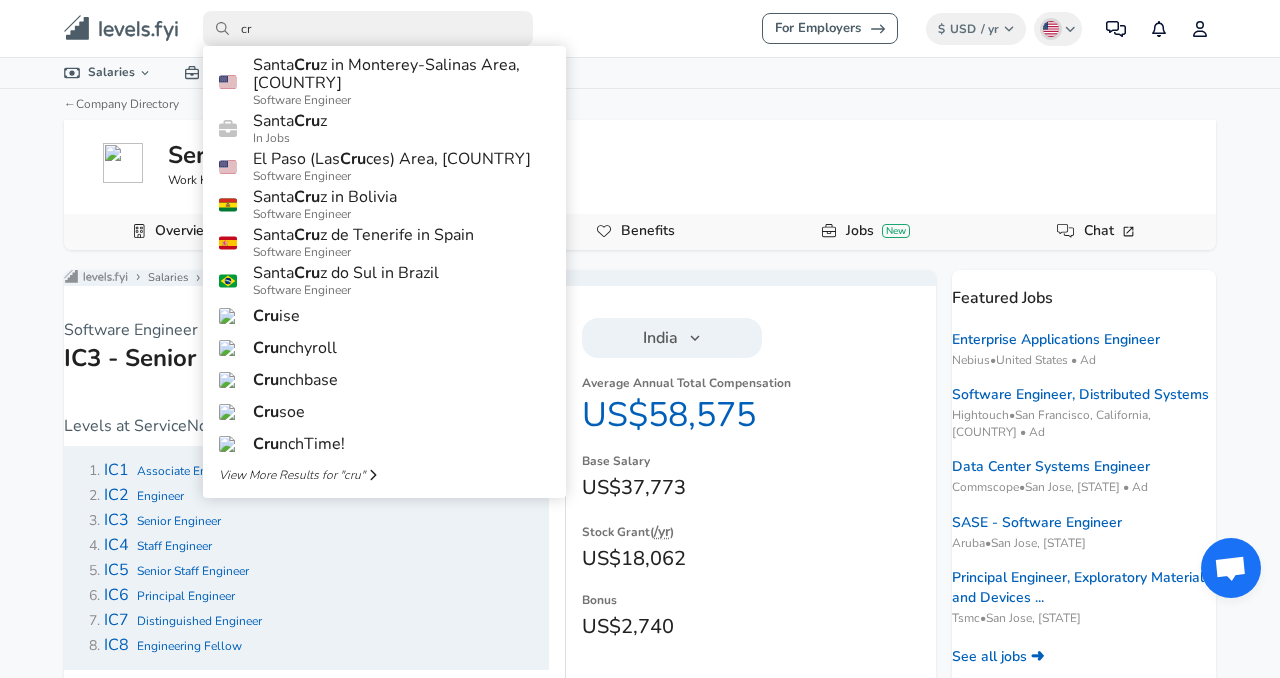 type on "c" 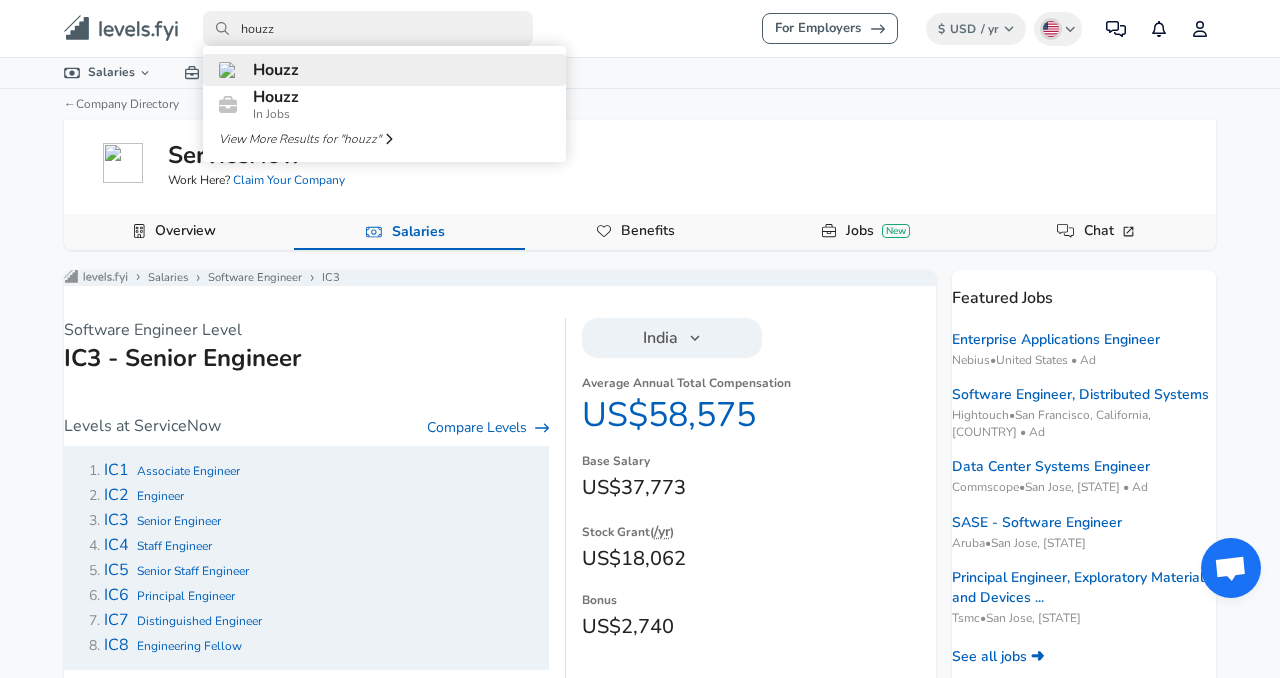 type on "houzz" 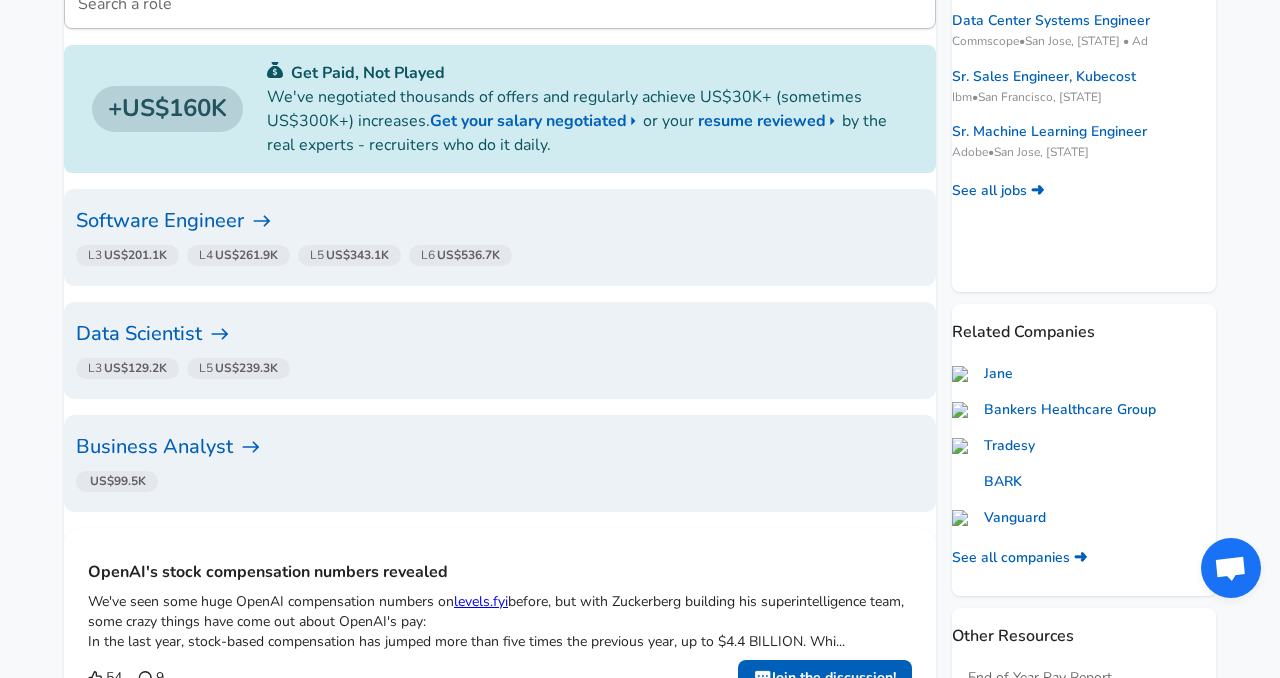 scroll, scrollTop: 518, scrollLeft: 0, axis: vertical 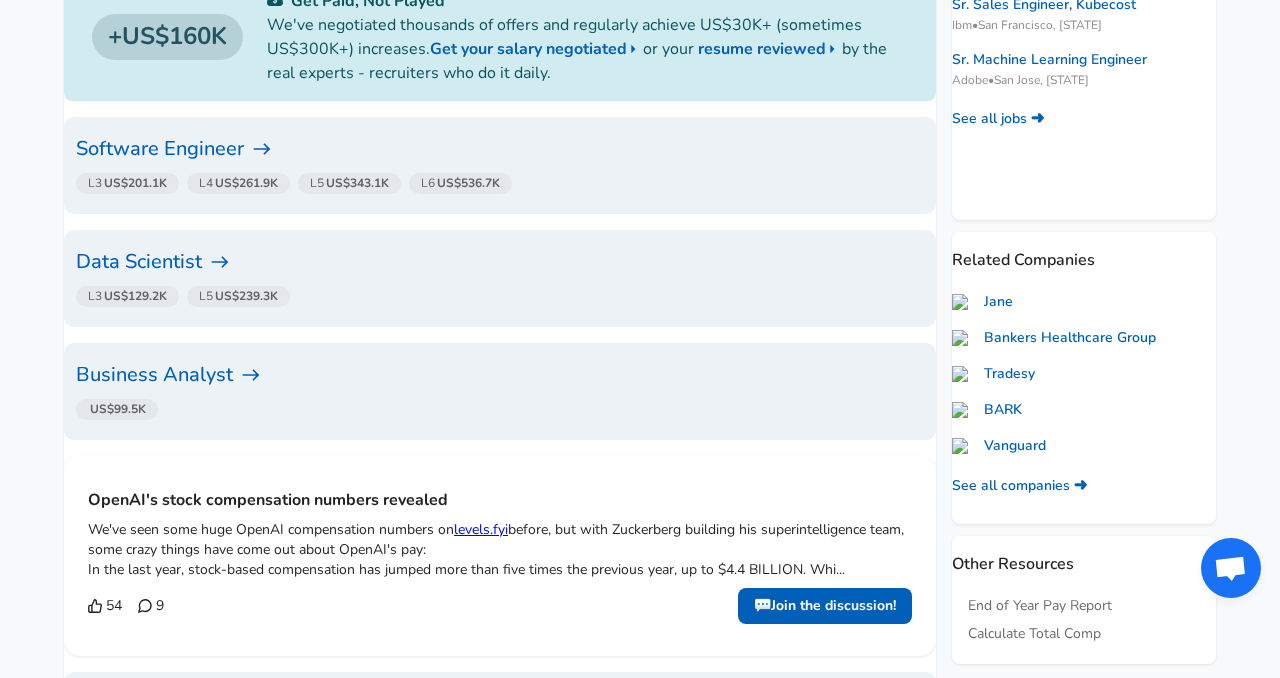 click on "Data Scientist" at bounding box center [500, 262] 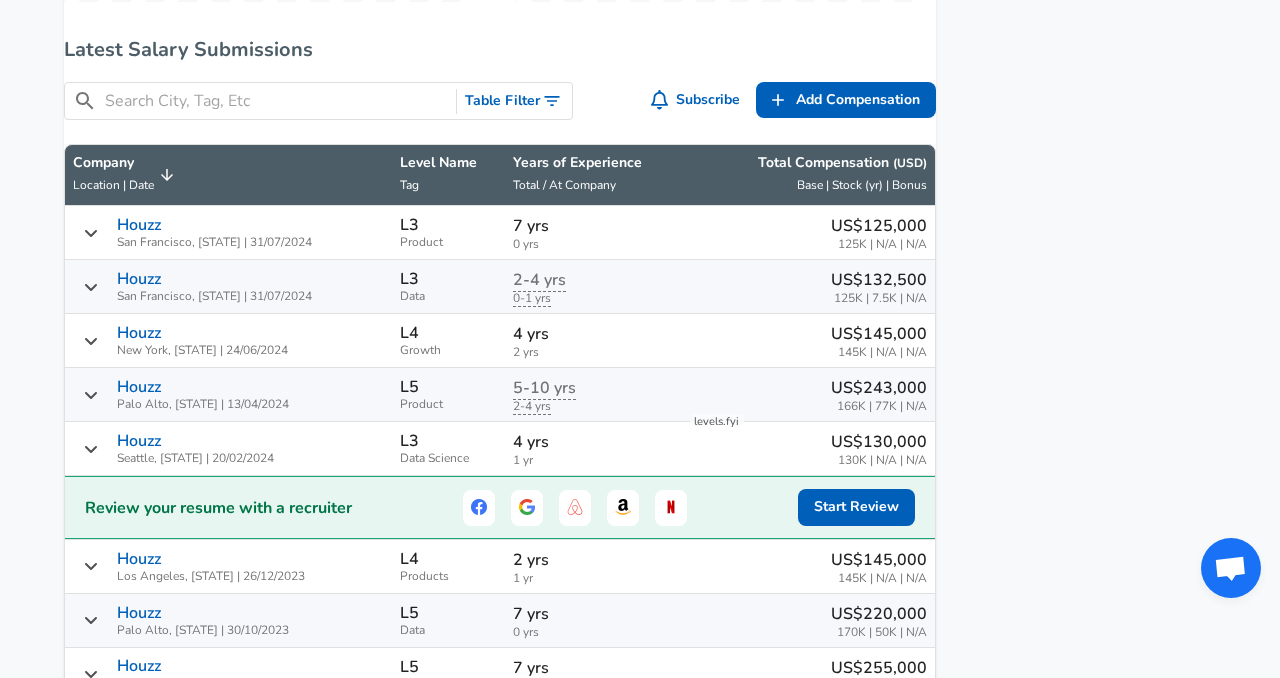 scroll, scrollTop: 1252, scrollLeft: 0, axis: vertical 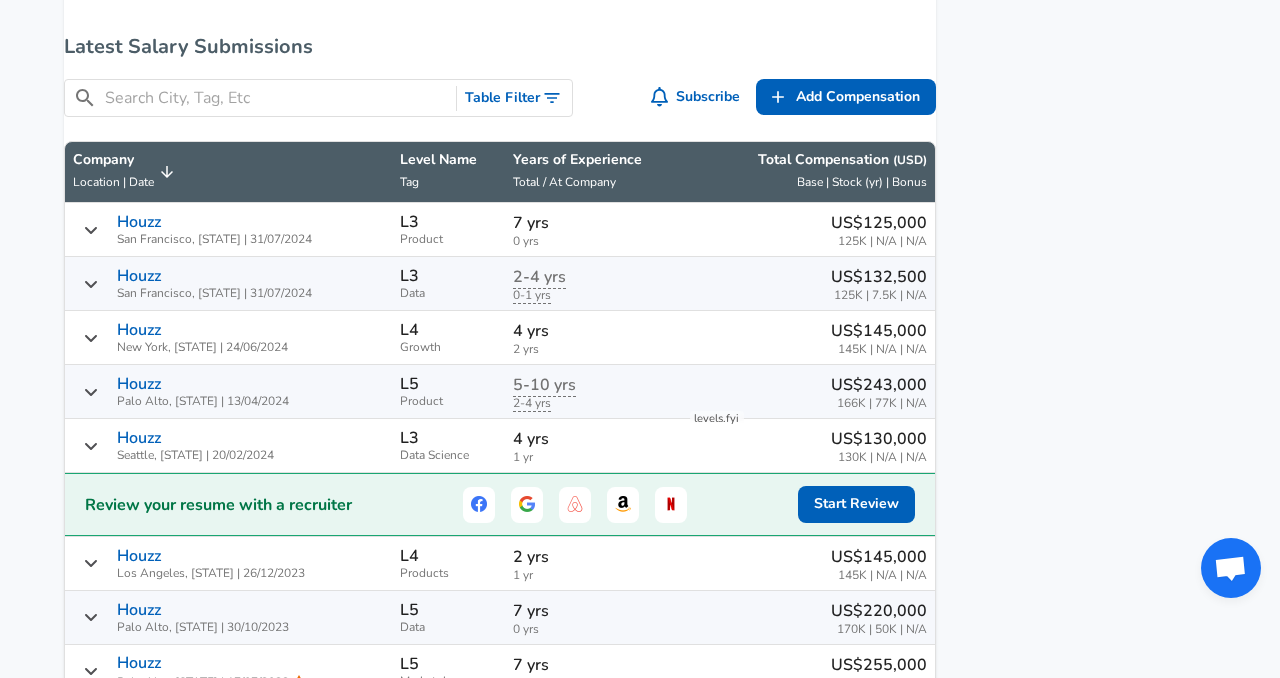 click on "Table Filter" at bounding box center [514, 98] 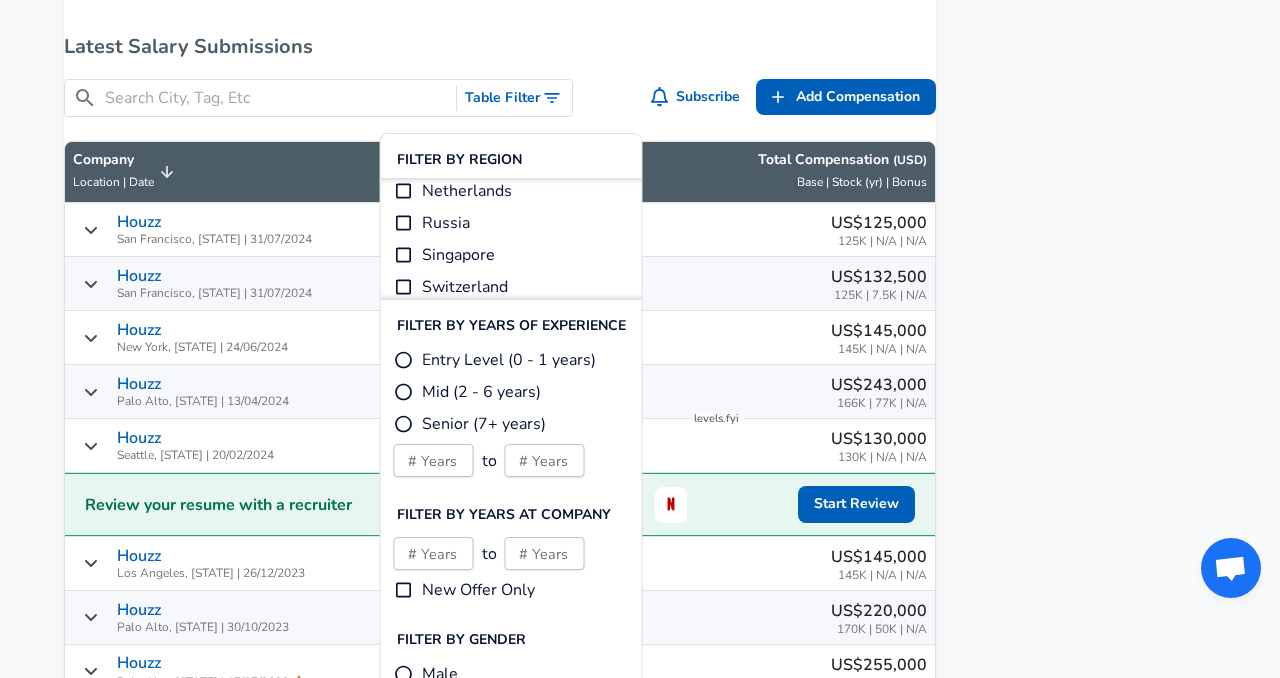 scroll, scrollTop: 568, scrollLeft: 0, axis: vertical 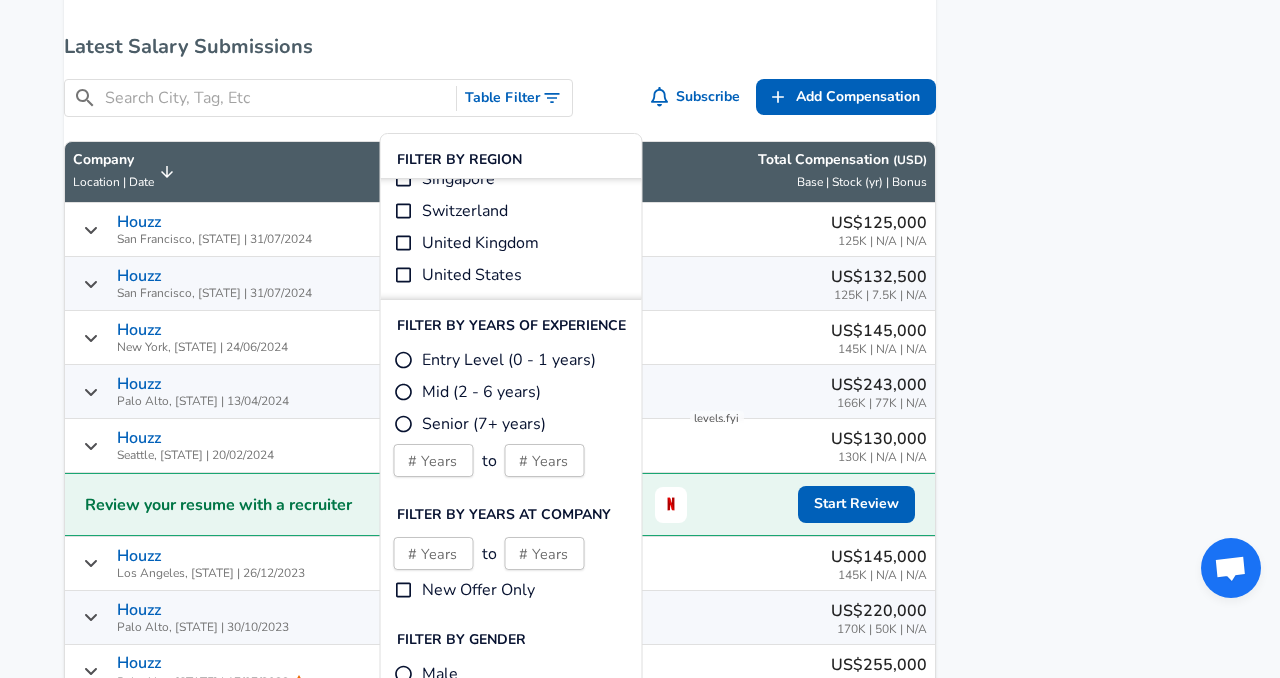 click on "For Employers $ USD / yr Change English (US) Change Community Notifications Profile All Data By Location By Company By Title Salary Calculator Chart Visualizations Verified Salaries Internships Negotiation Support Compare Benefits Who's Hiring 2024 Pay Report Top Paying Companies Integrate Blog Press Google Software Engineer Product Manager New York City Area Data Scientist View Individual Data Points   Levels FYI Logo Salaries 📂   All Data 🌎   By Location 🏢   By Company 🖋    By Title 🏭️    By Industry 📍   Salary Heatmap 📈   Chart Visualizations 🔥   Real-time Percentiles 🎓   Internships ❣️   Compare Benefits 🎬   2024 Pay Report 🏆   Top Paying Companies 💸   Calculate Meeting Cost #️⃣   Salary Calculator Contribute Add Salary Add Company Benefits Add Level Mapping Jobs Services Candidate Services 💵  Negotiation Coaching 📄  Resume Review 🎁  Gift a Resume Review For Employers Interactive Offers Real-time Percentiles  🔥 Compensation Benchmarking Community" at bounding box center (640, -913) 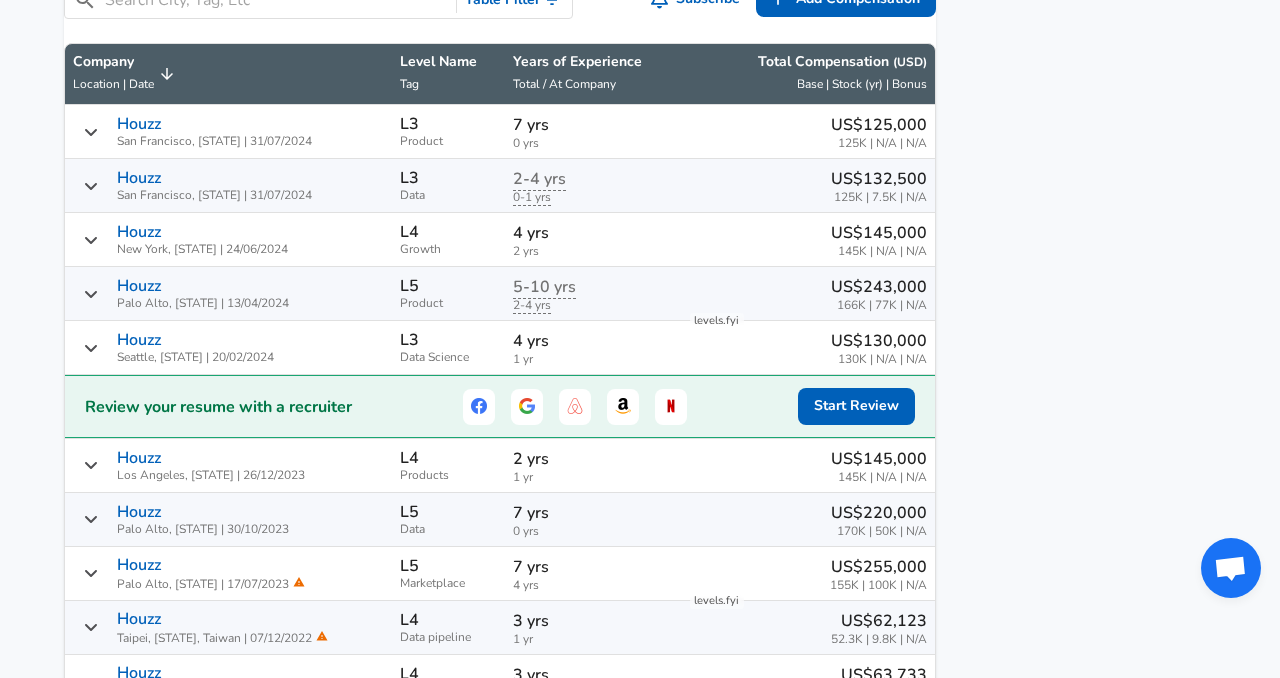 scroll, scrollTop: 1348, scrollLeft: 0, axis: vertical 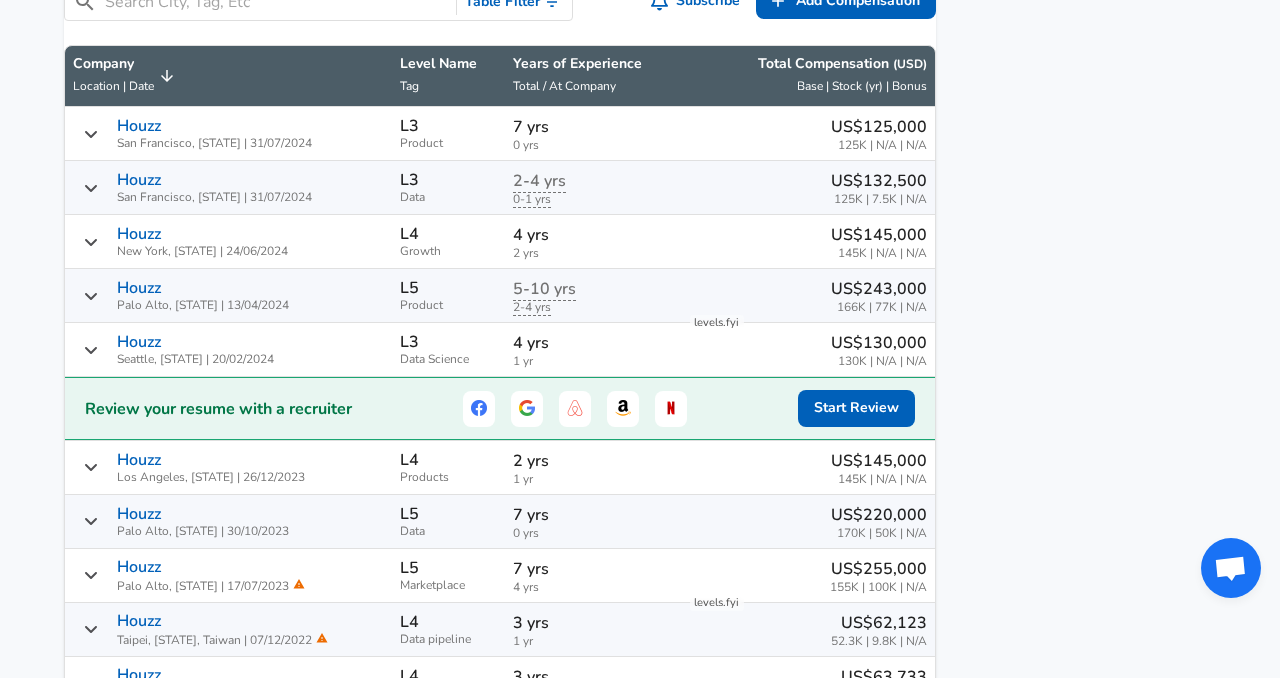 click 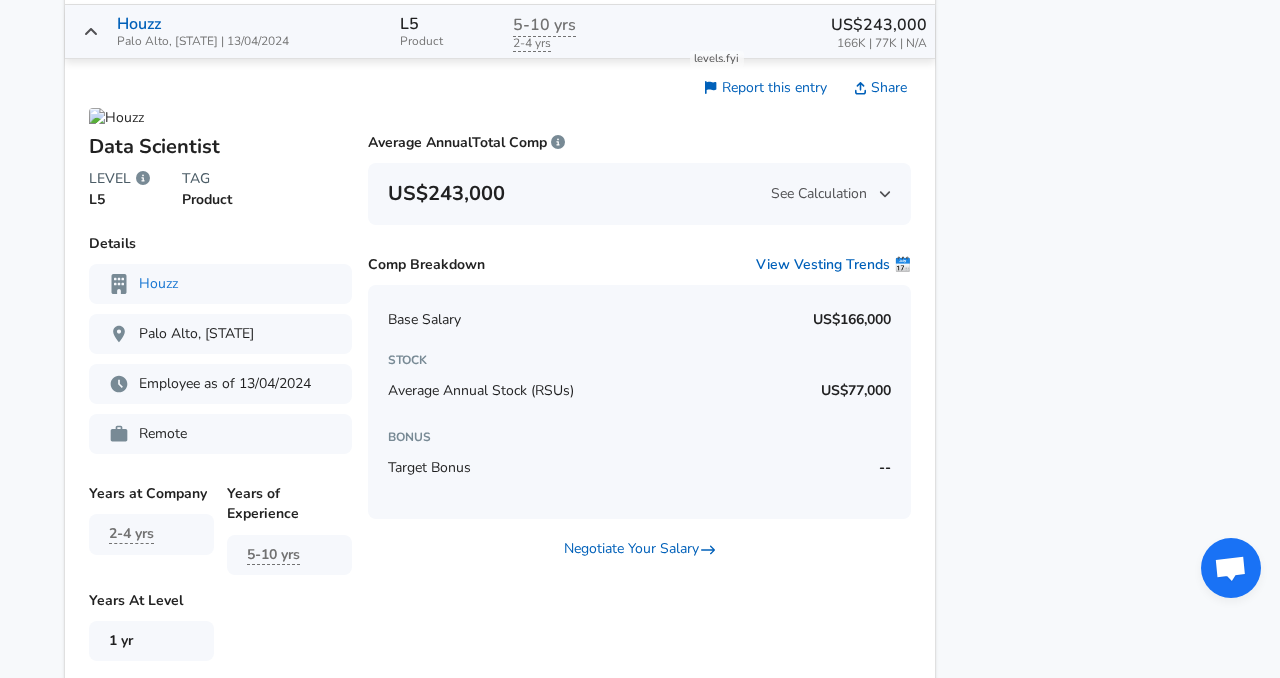 scroll, scrollTop: 1616, scrollLeft: 0, axis: vertical 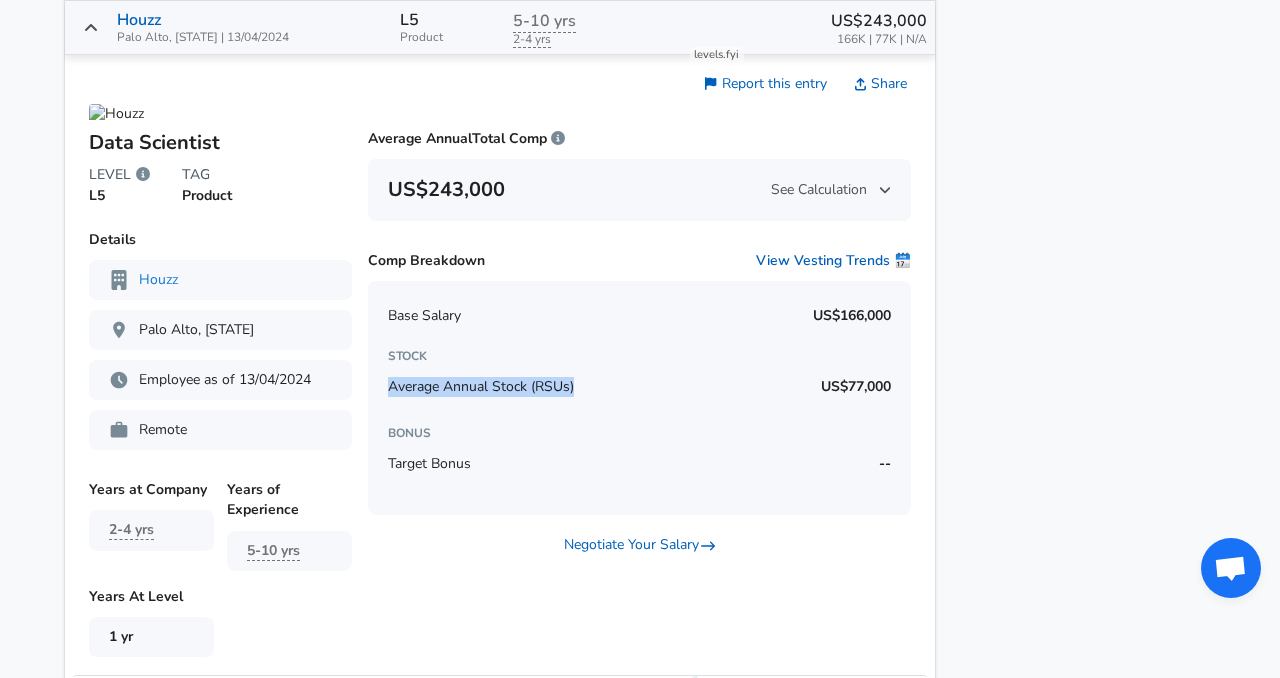 drag, startPoint x: 606, startPoint y: 405, endPoint x: 370, endPoint y: 405, distance: 236 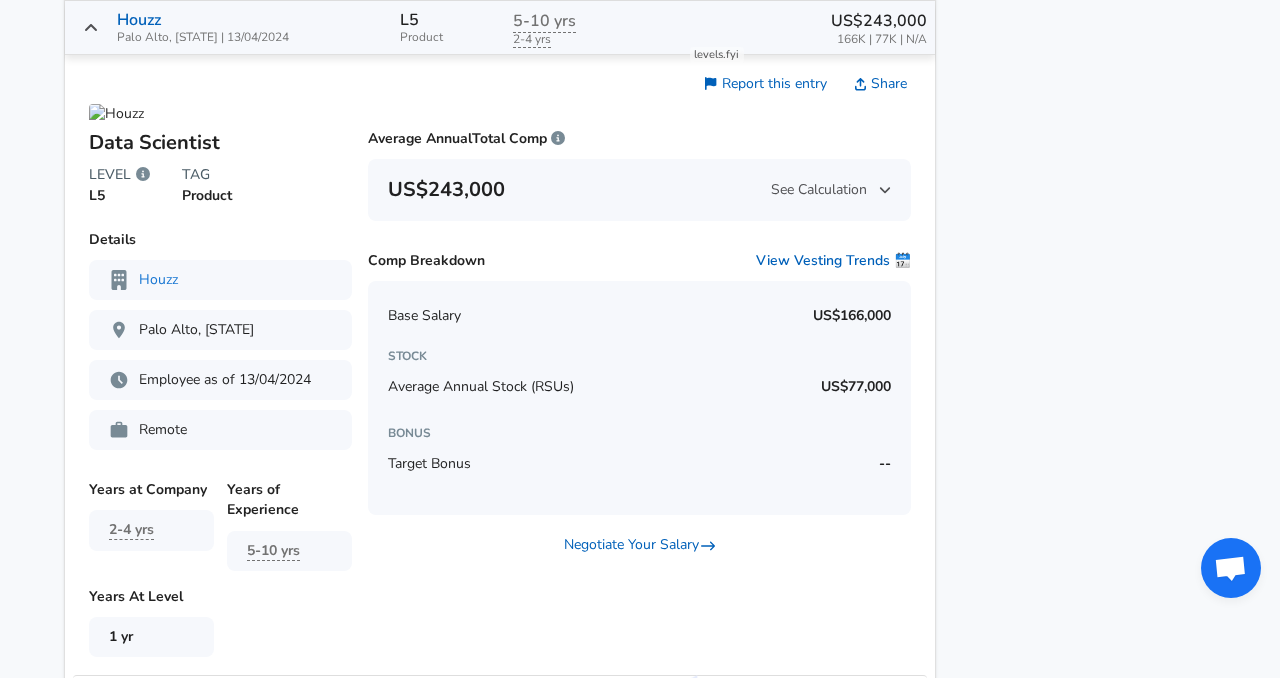 click on "Base Salary US$166,000 STOCK Average Annual Stock (RSUs) US$77,000 BONUS Target Bonus --" at bounding box center [639, 398] 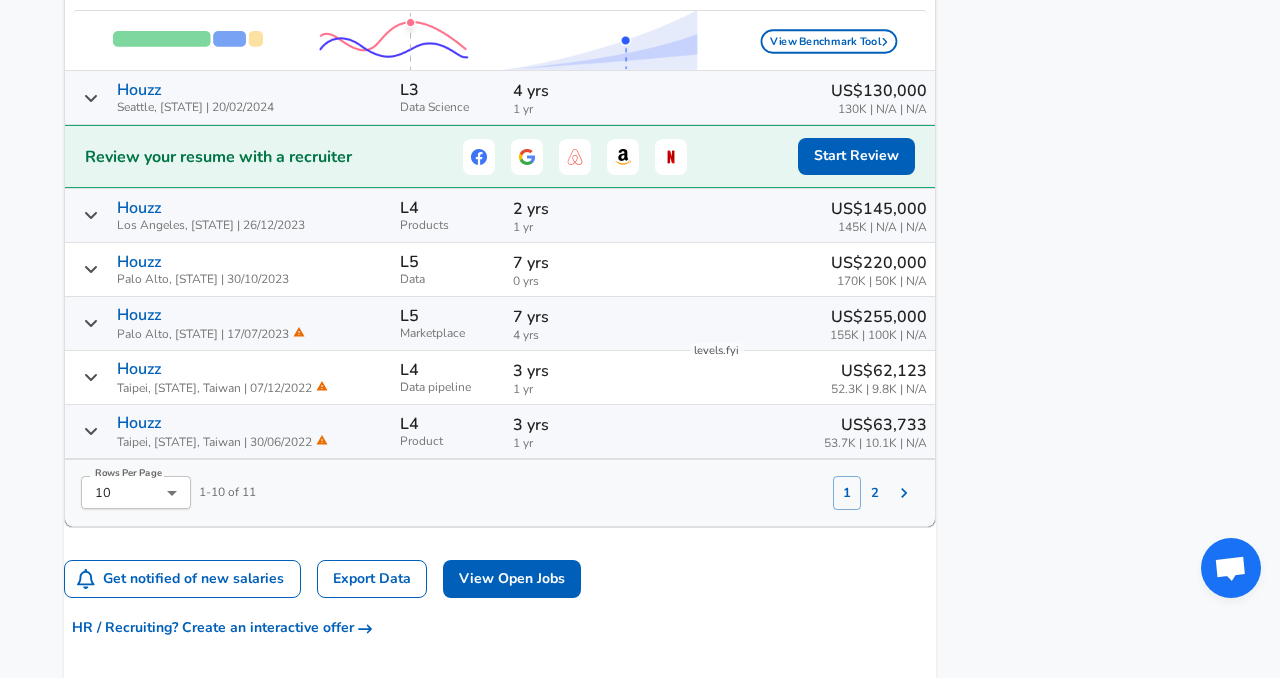 scroll, scrollTop: 1948, scrollLeft: 0, axis: vertical 